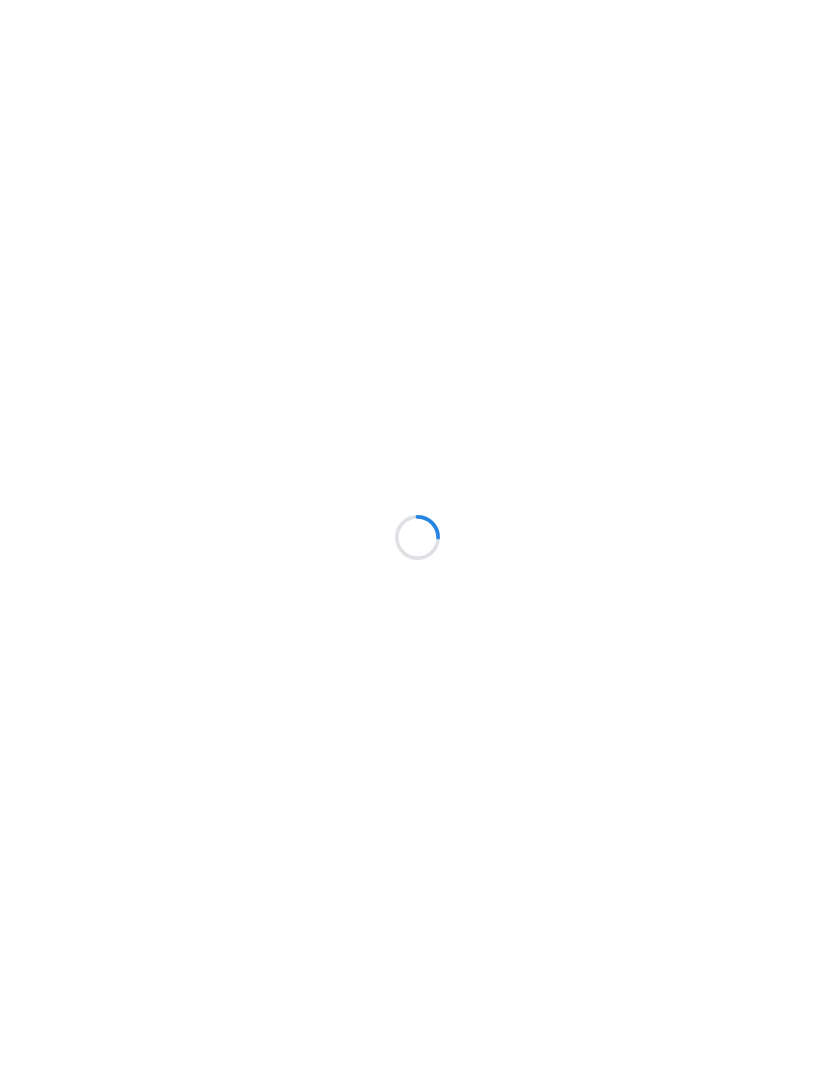 scroll, scrollTop: 0, scrollLeft: 0, axis: both 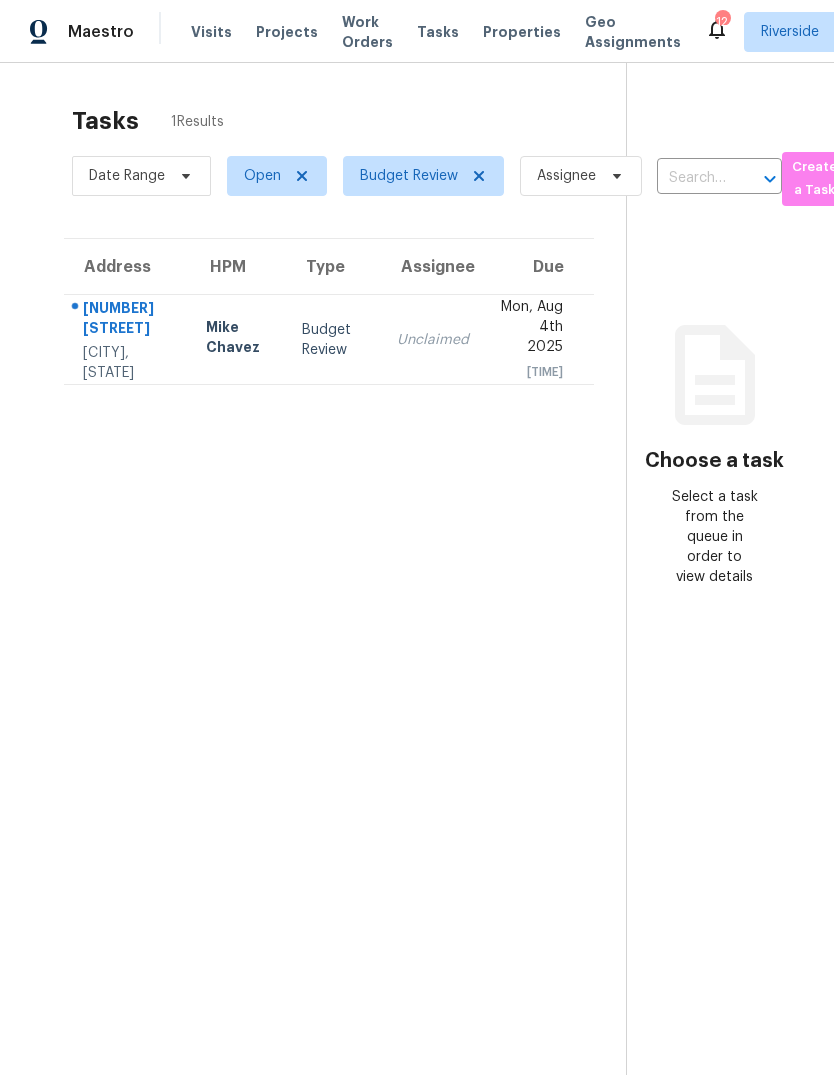 click on "Projects" at bounding box center (287, 32) 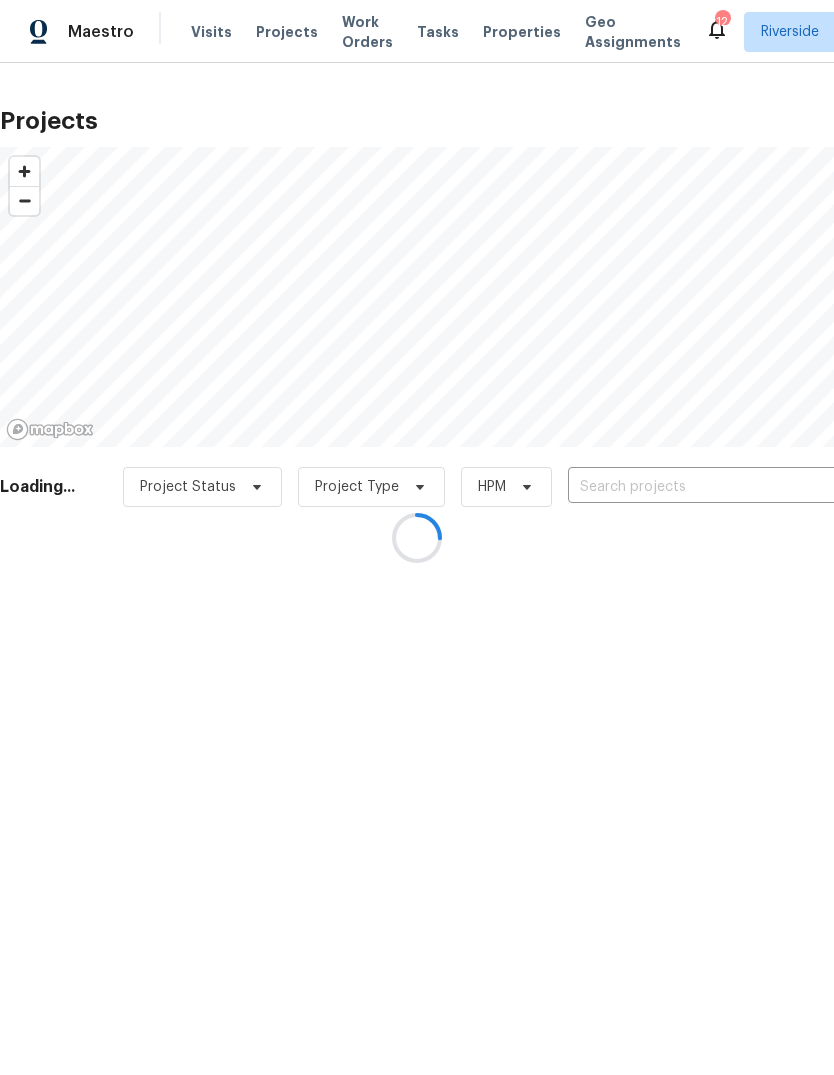 click at bounding box center [417, 537] 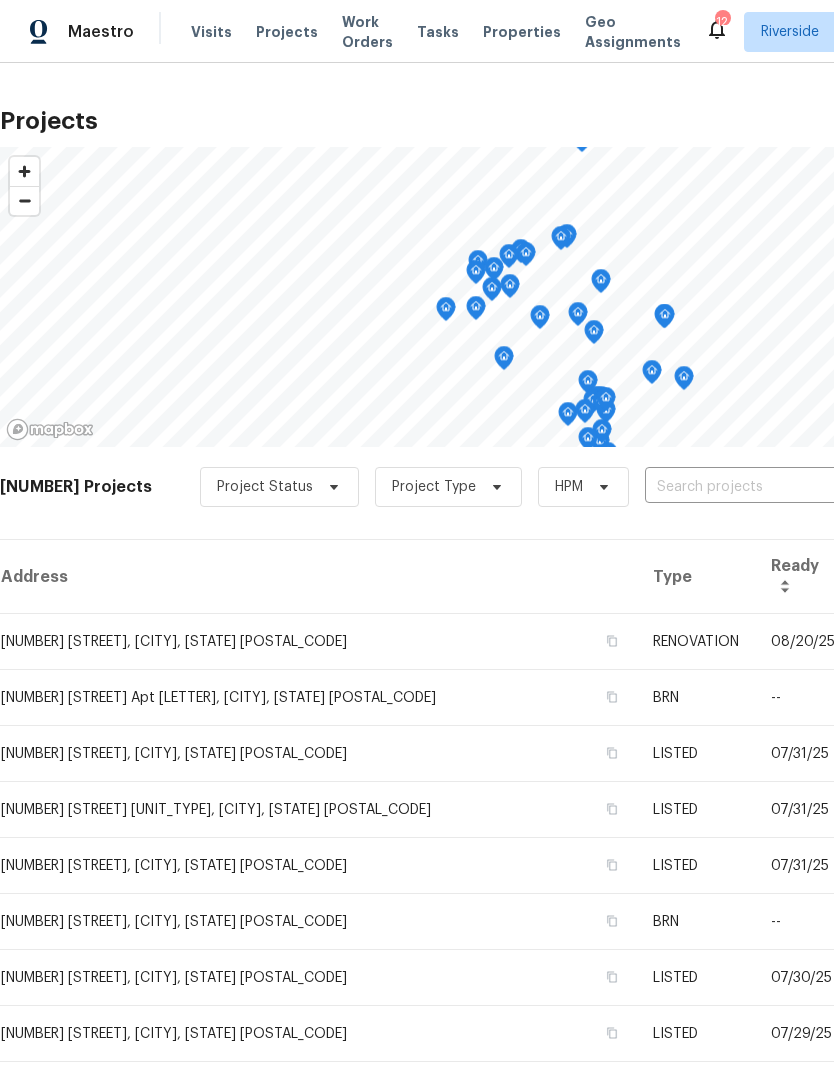 click at bounding box center (759, 487) 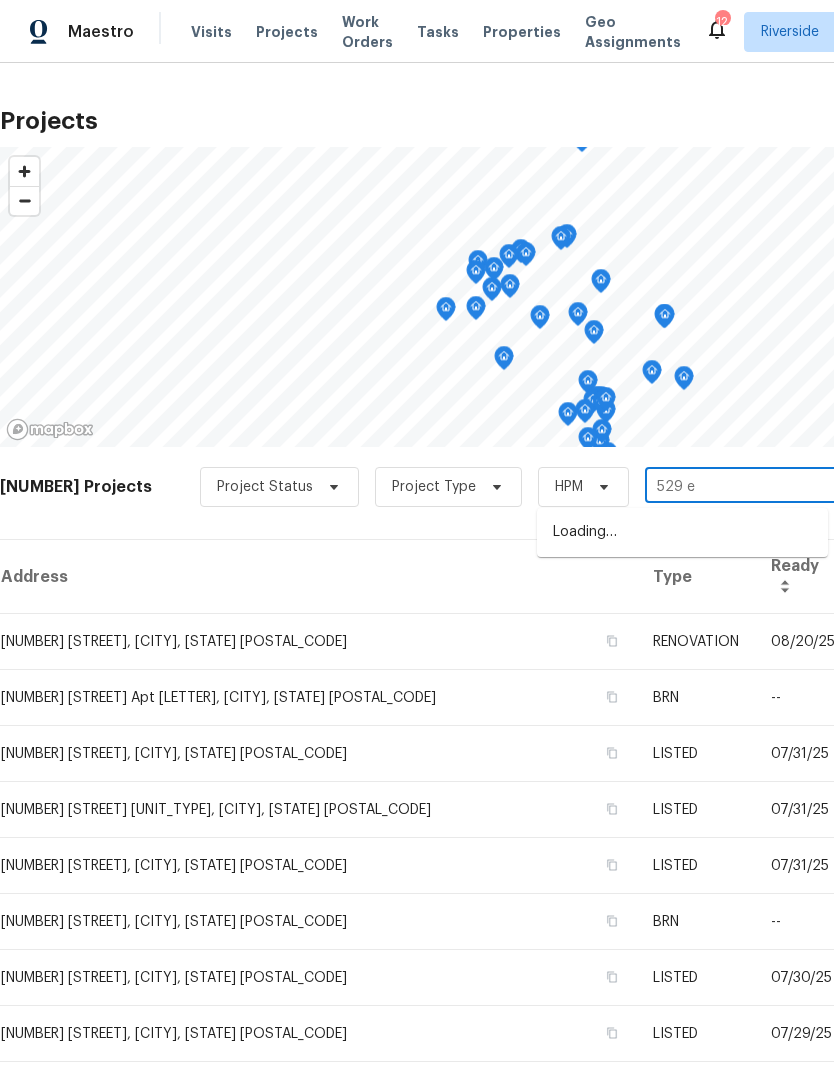 type on "529 es" 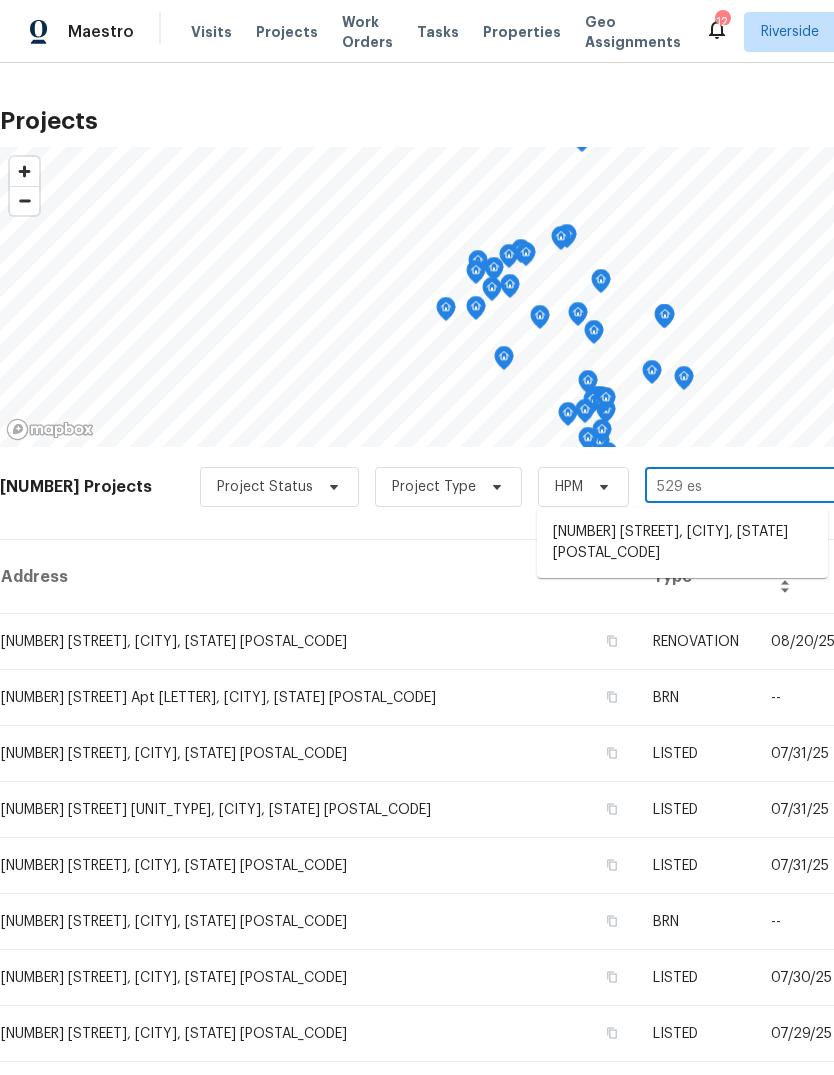 click on "[NUMBER] [STREET], [CITY], [STATE] [POSTAL_CODE]" at bounding box center (682, 543) 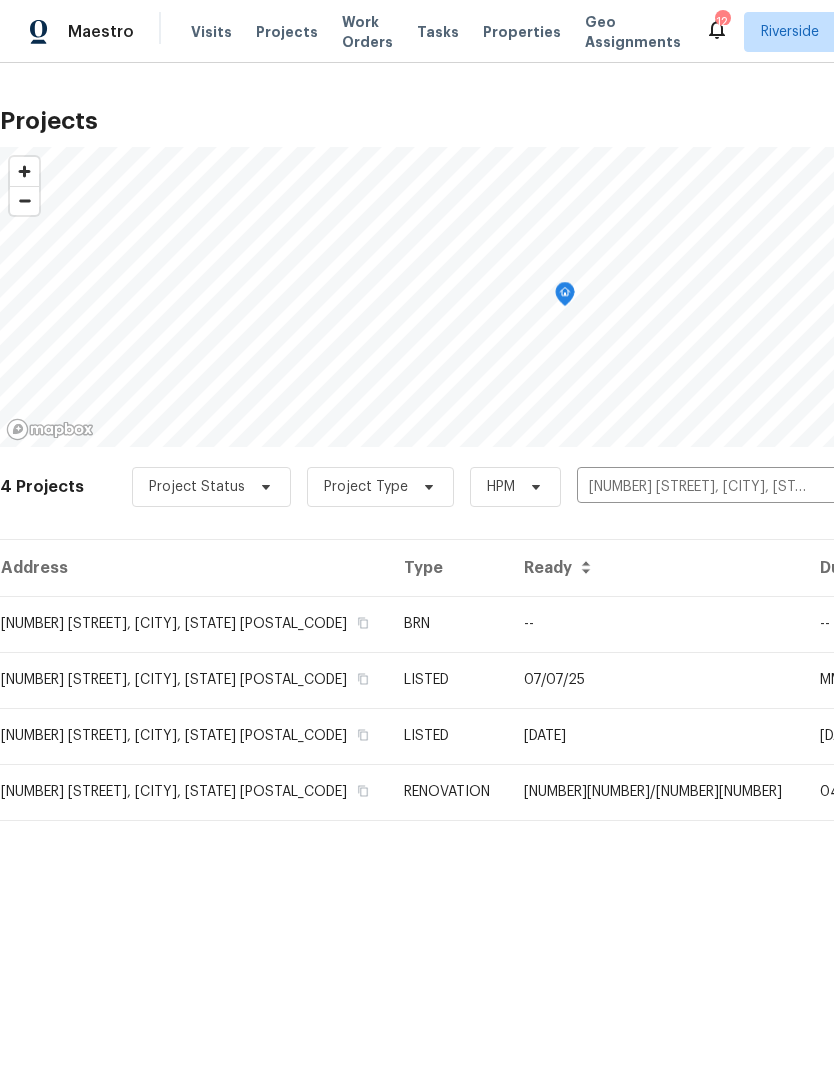 click on "BRN" at bounding box center [448, 624] 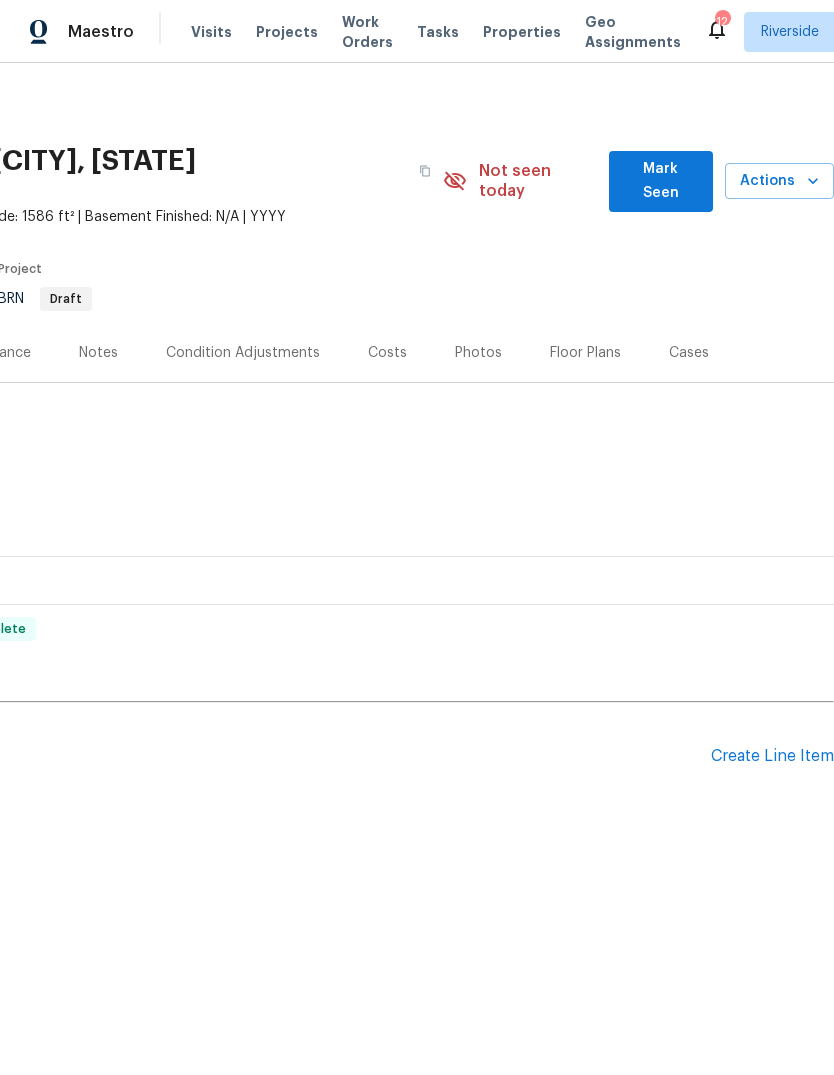 scroll, scrollTop: 0, scrollLeft: 296, axis: horizontal 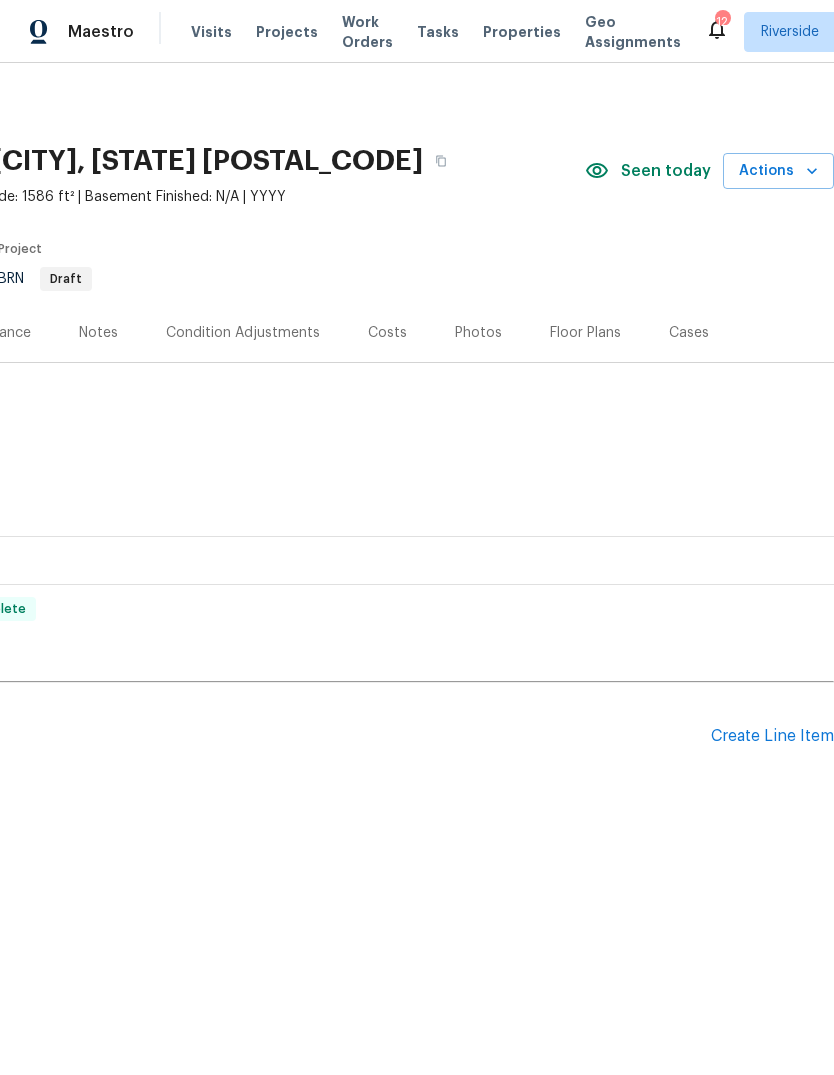 click on "Create Line Item" at bounding box center (772, 736) 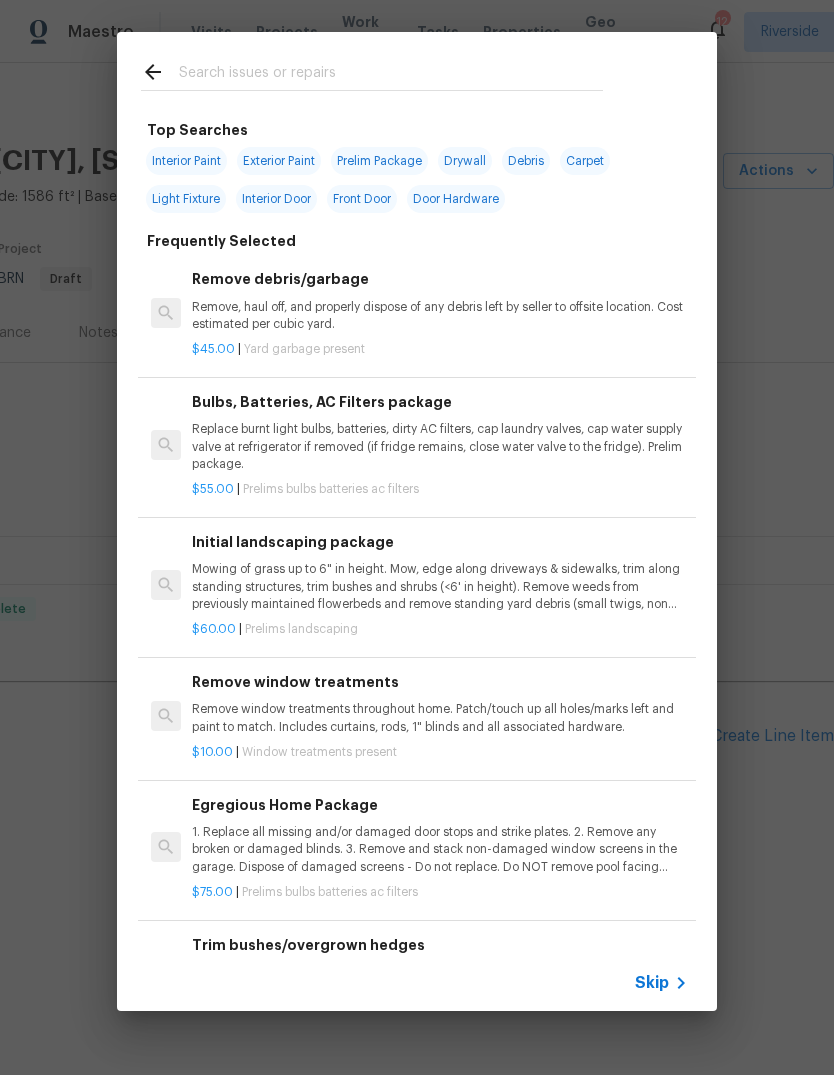 click at bounding box center [372, 71] 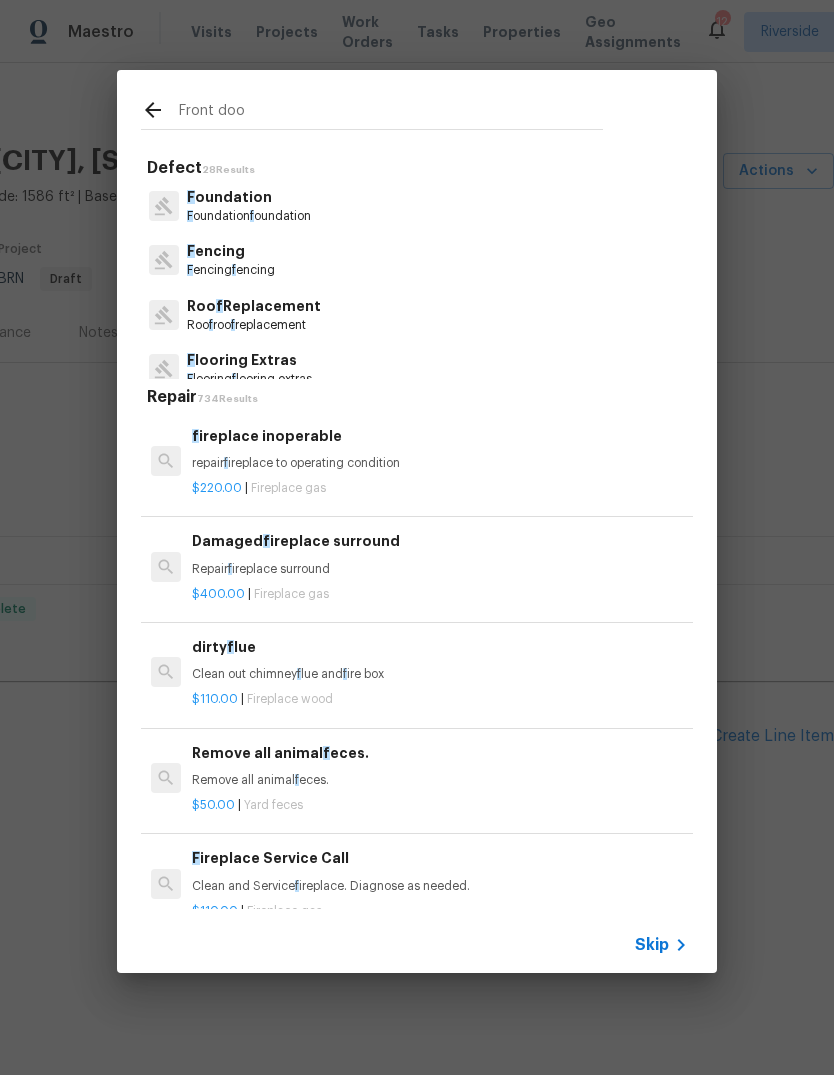 type on "Front door" 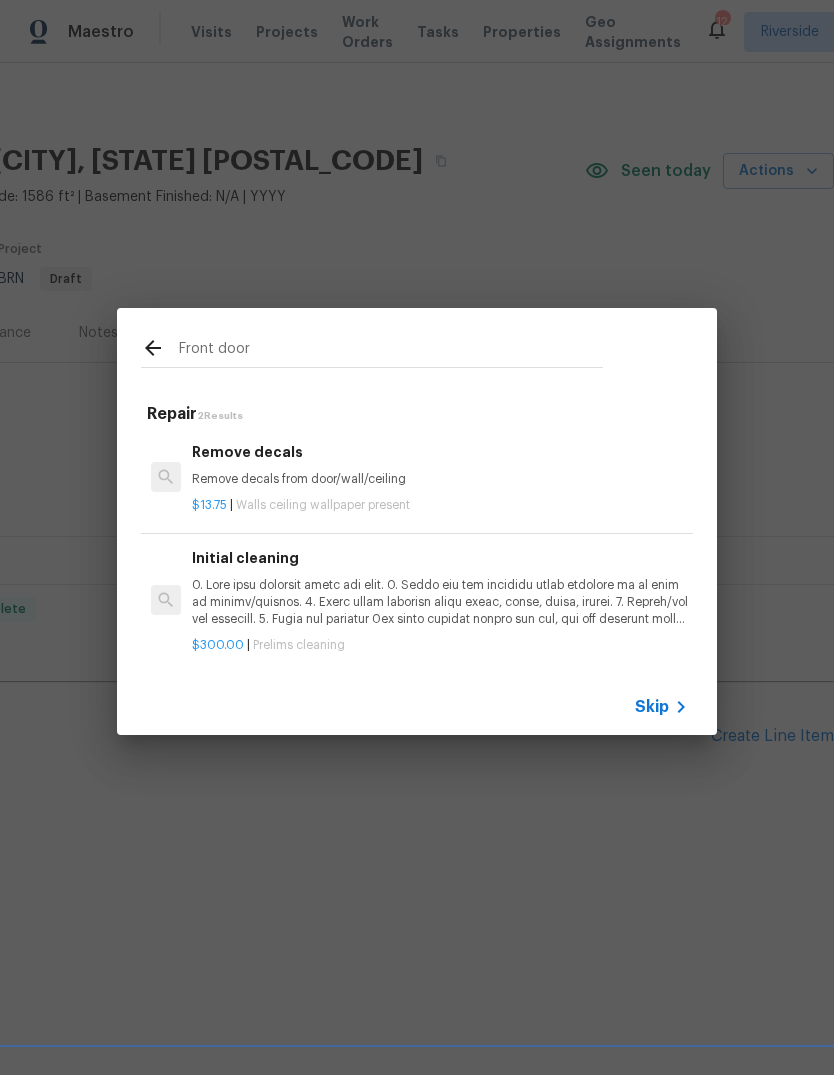 click on "Remove decals Remove decals from door/wall/ceiling" at bounding box center (440, 465) 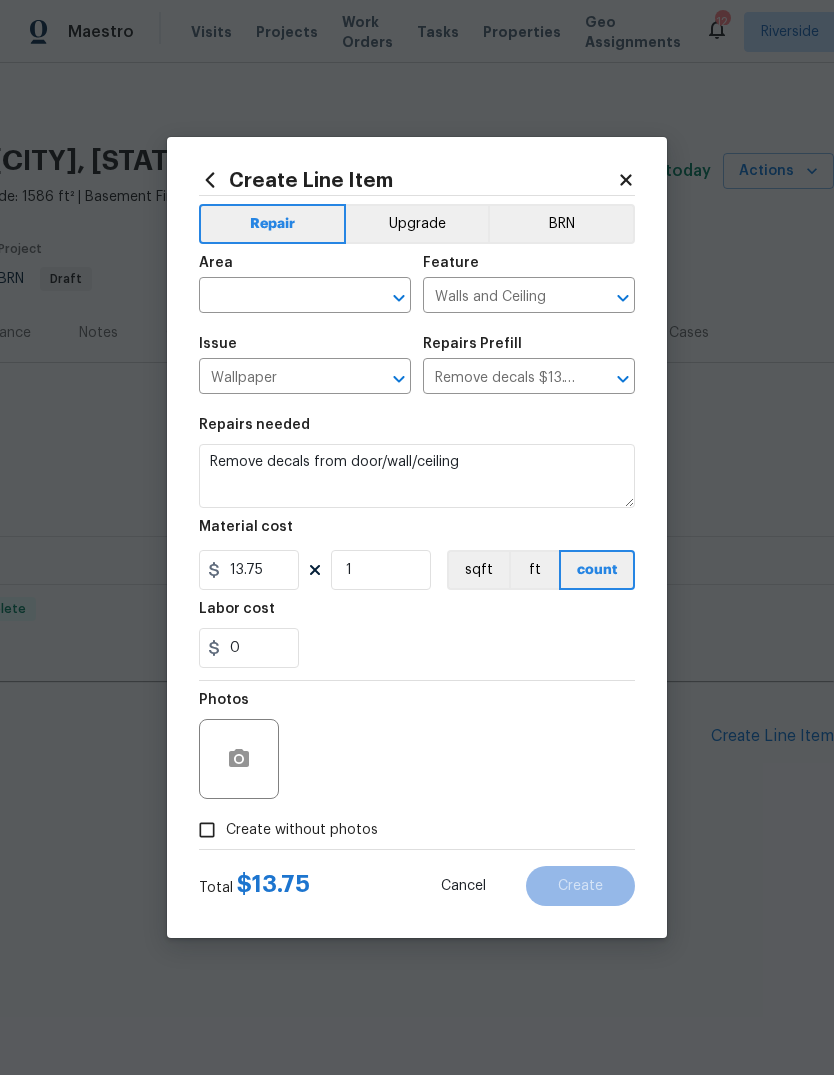 click at bounding box center [277, 297] 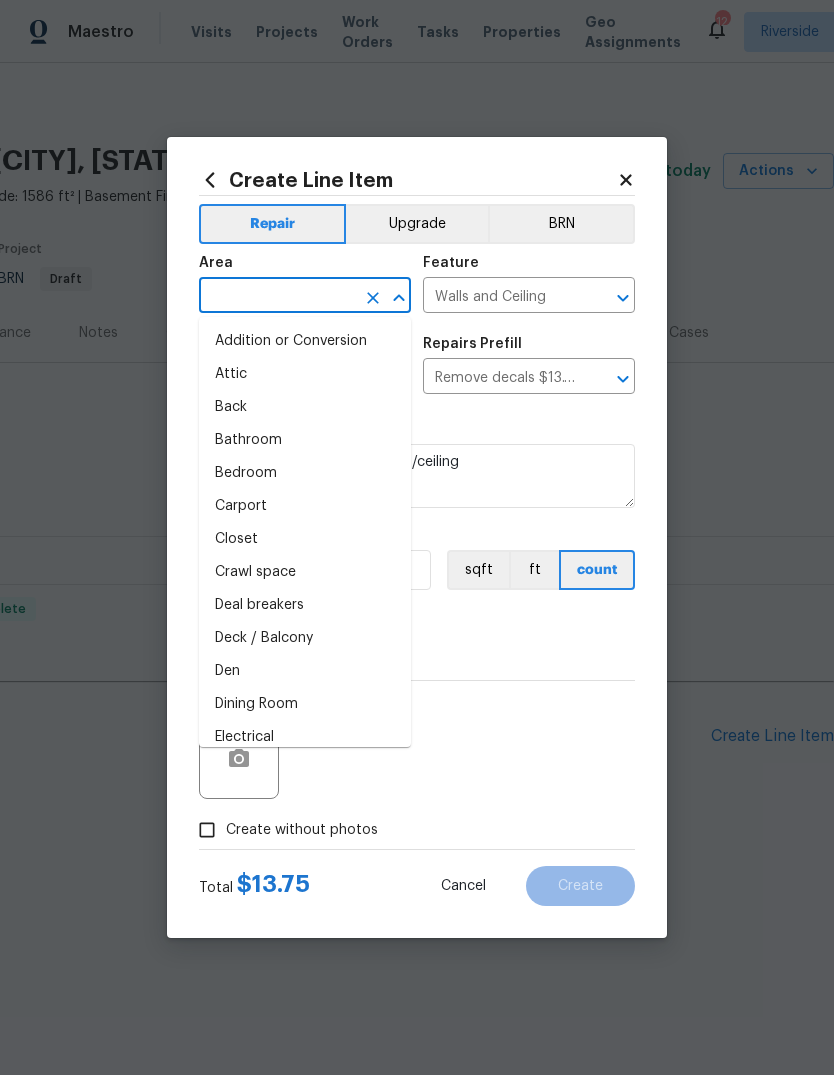 type on "f" 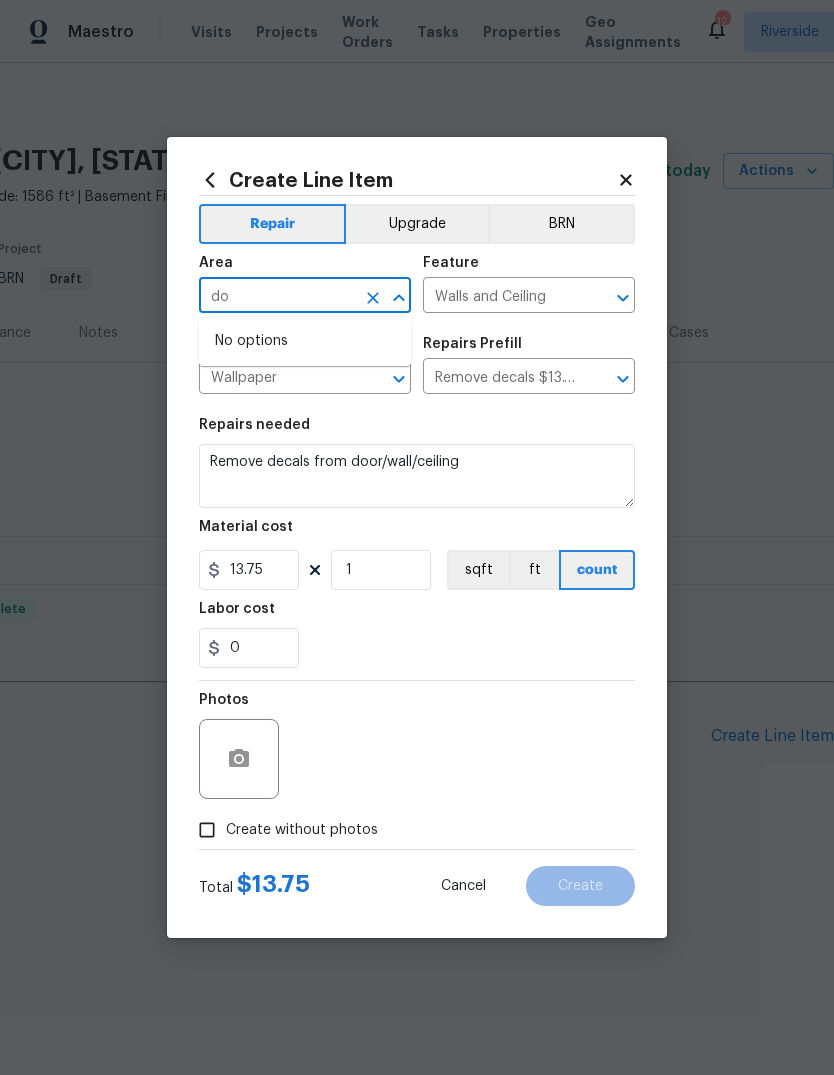 type on "d" 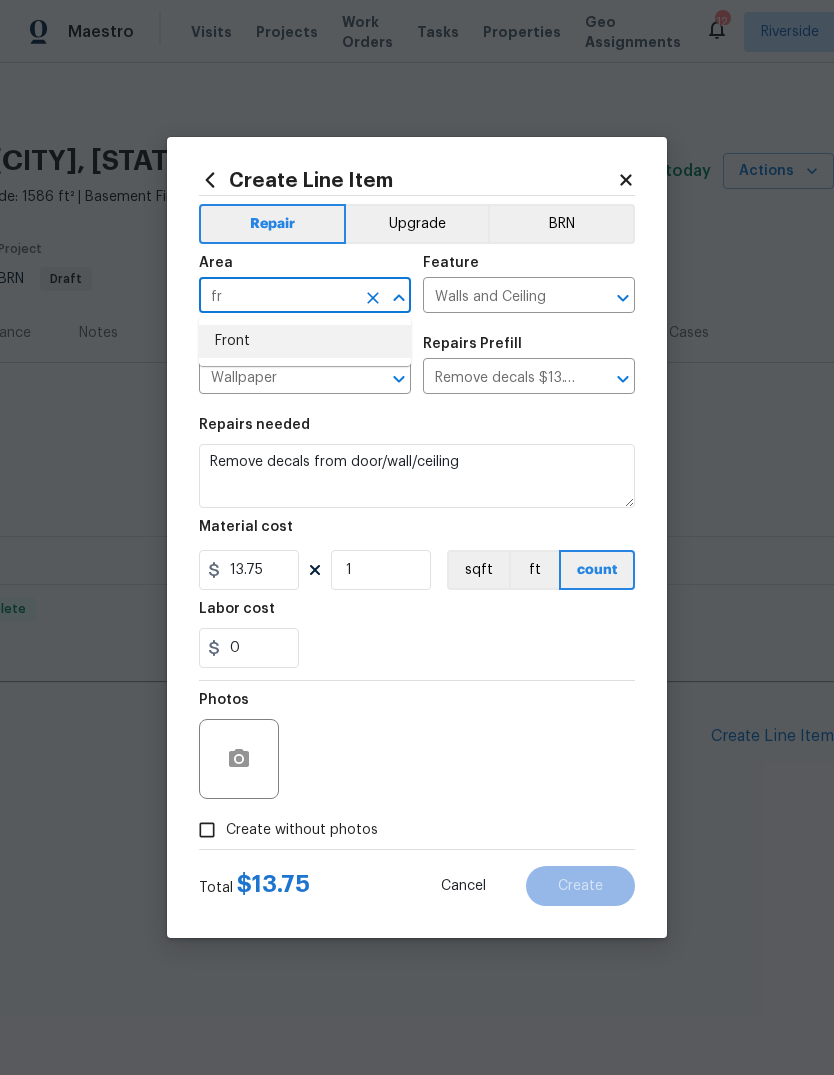 click on "Front" at bounding box center [305, 341] 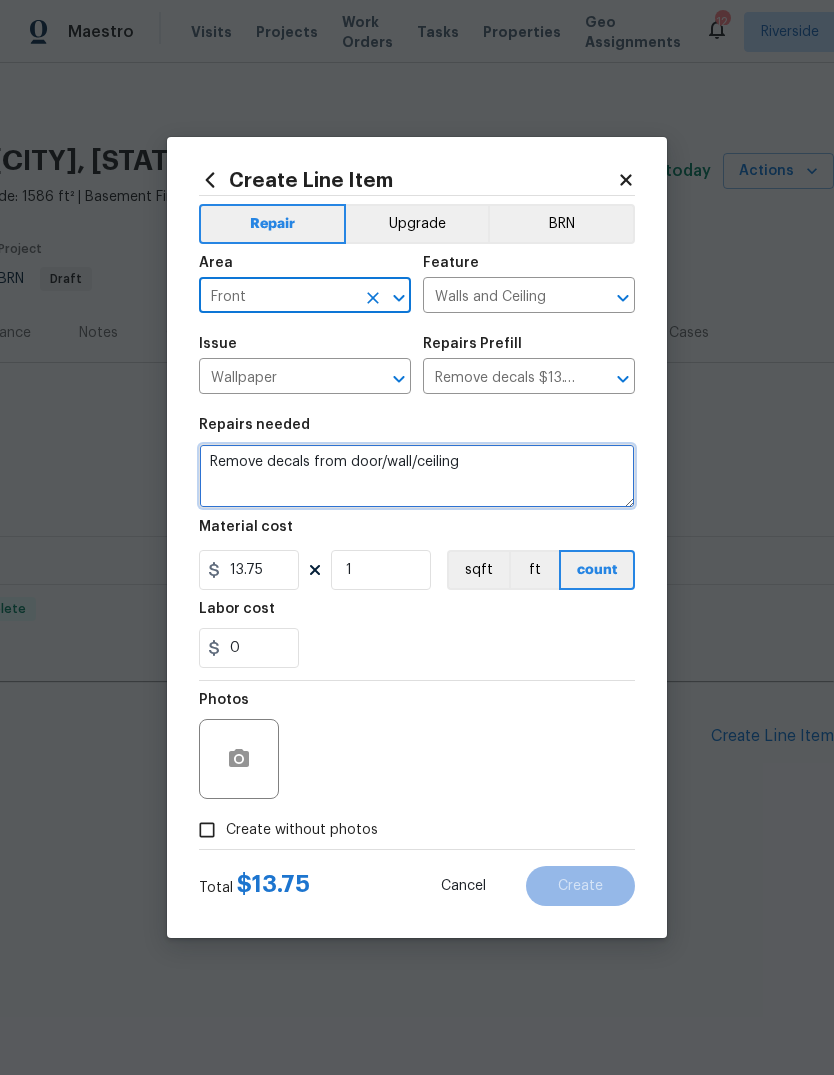 click on "Remove decals from door/wall/ceiling" at bounding box center (417, 476) 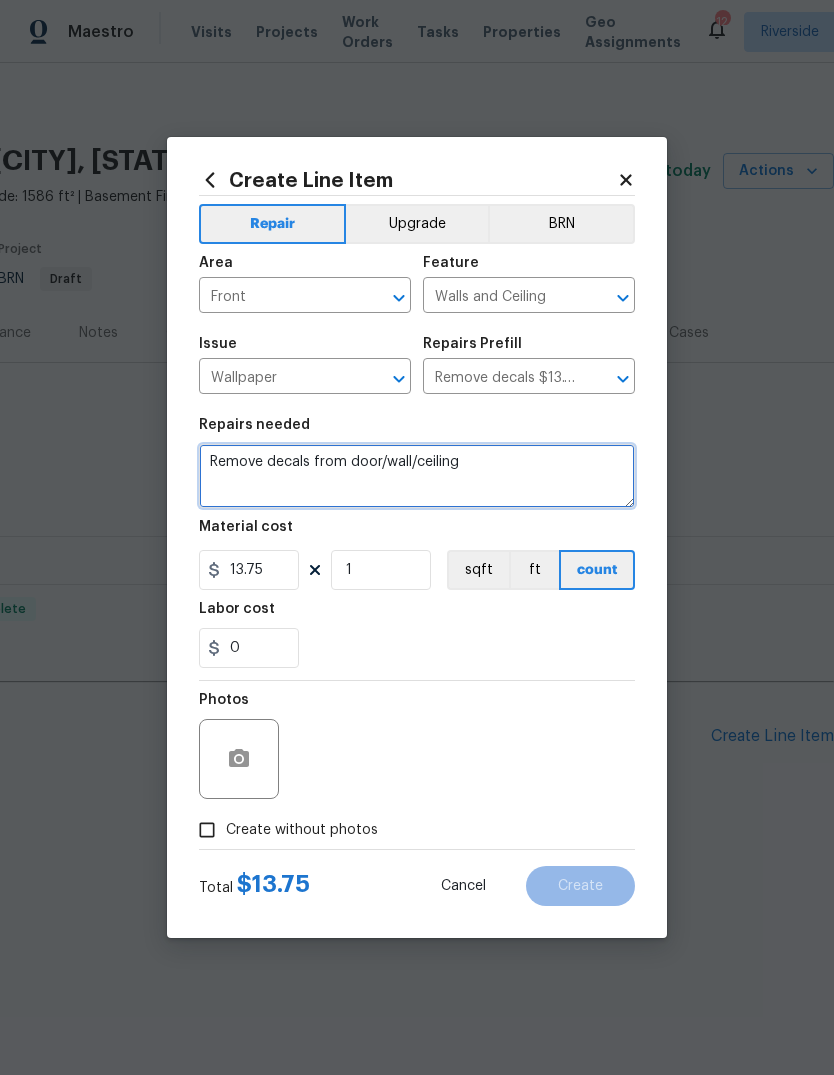 click on "Remove decals from door/wall/ceiling" at bounding box center [417, 476] 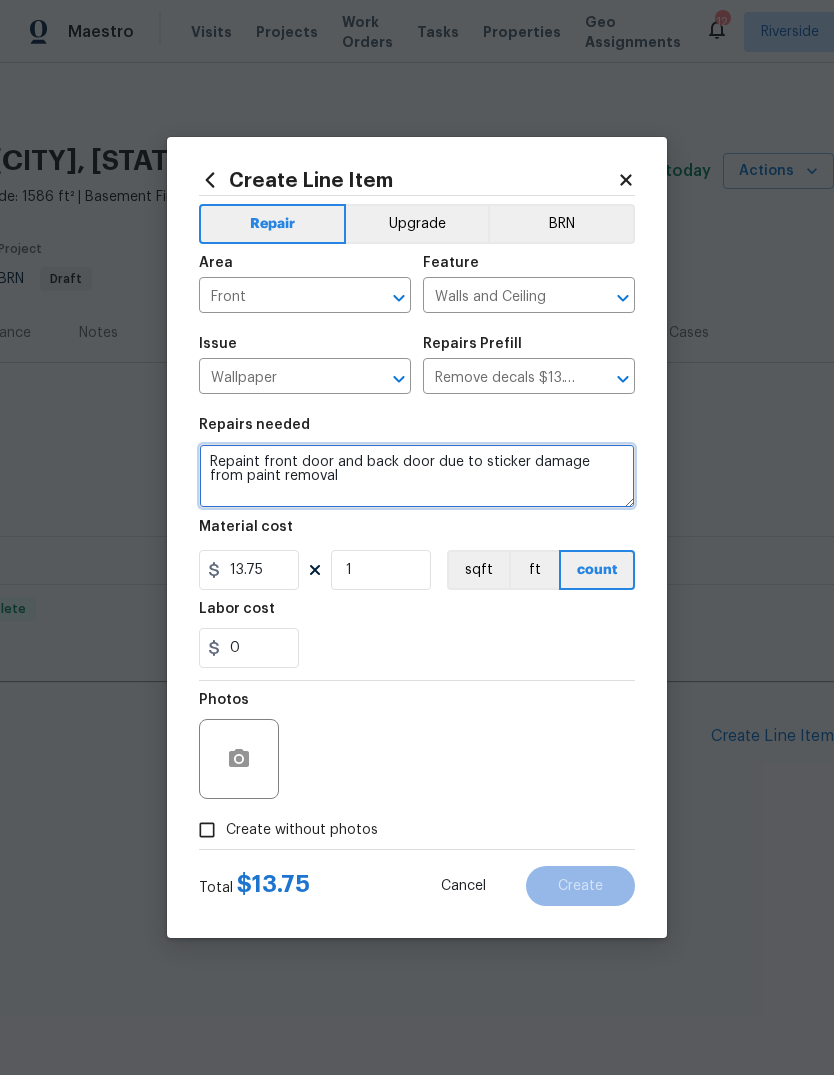 type on "Repaint front door and back door due to sticker damage from paint removal" 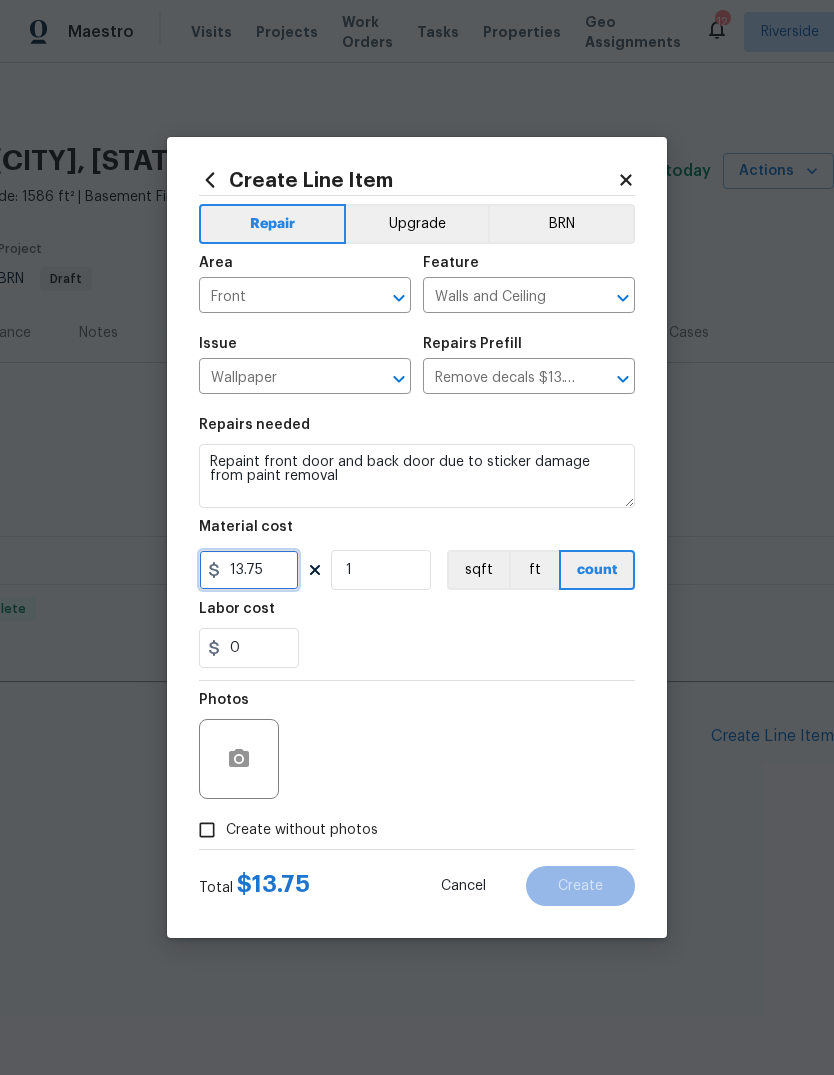 click on "13.75" at bounding box center [249, 570] 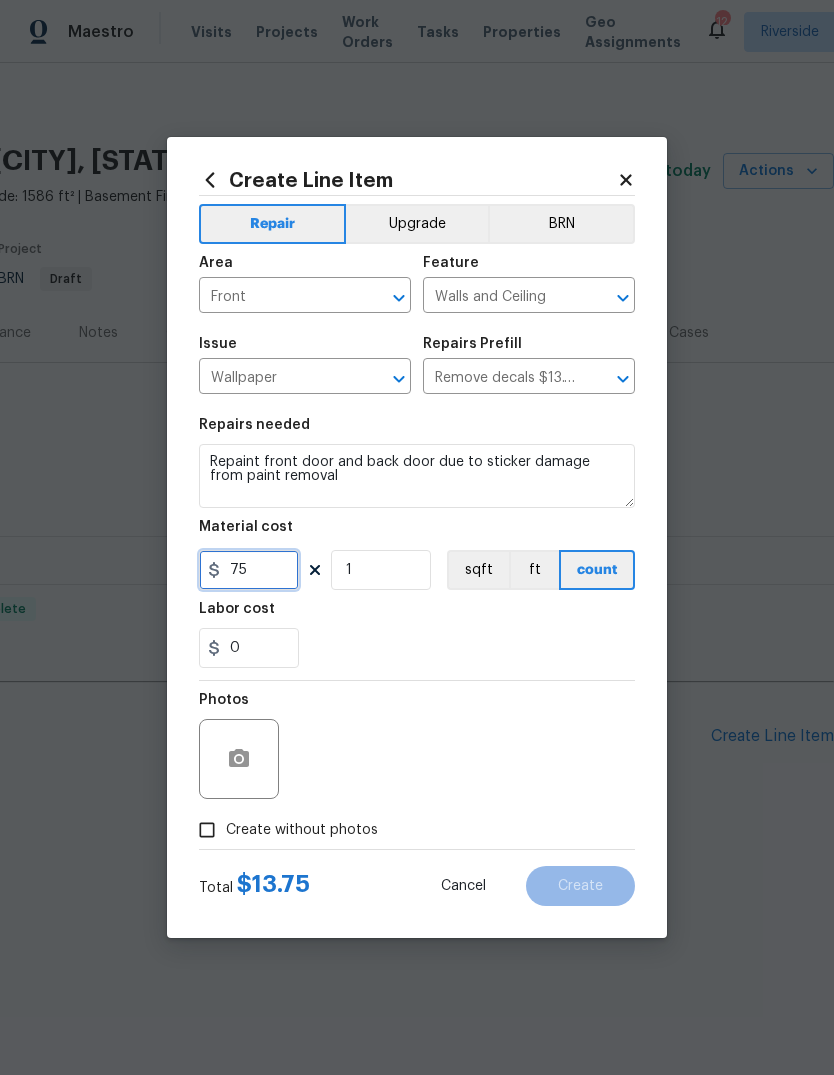 type on "75" 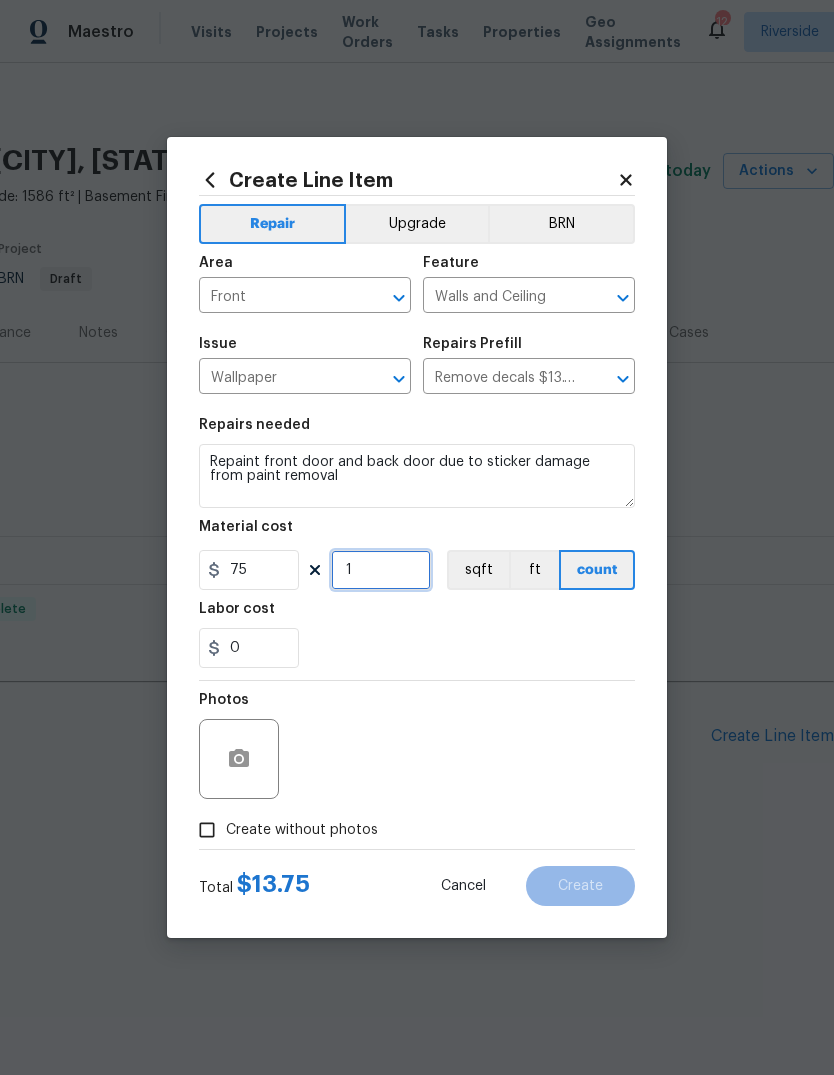 click on "1" at bounding box center [381, 570] 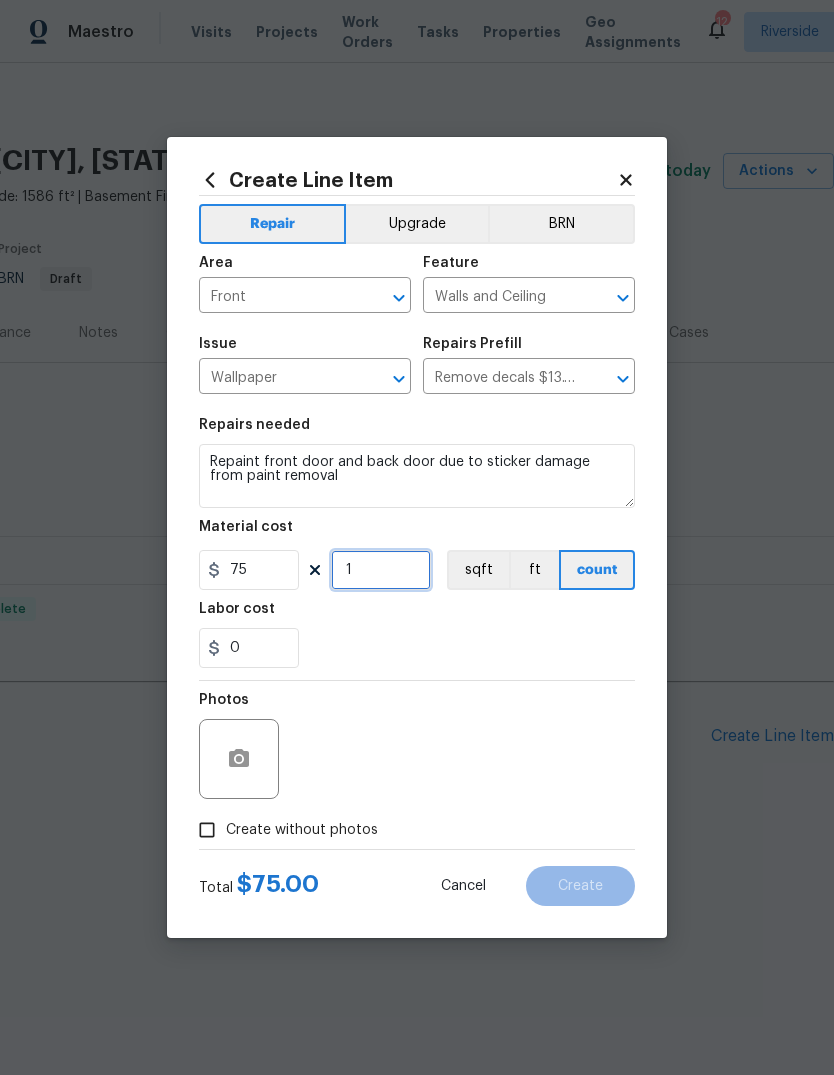 click on "1" at bounding box center (381, 570) 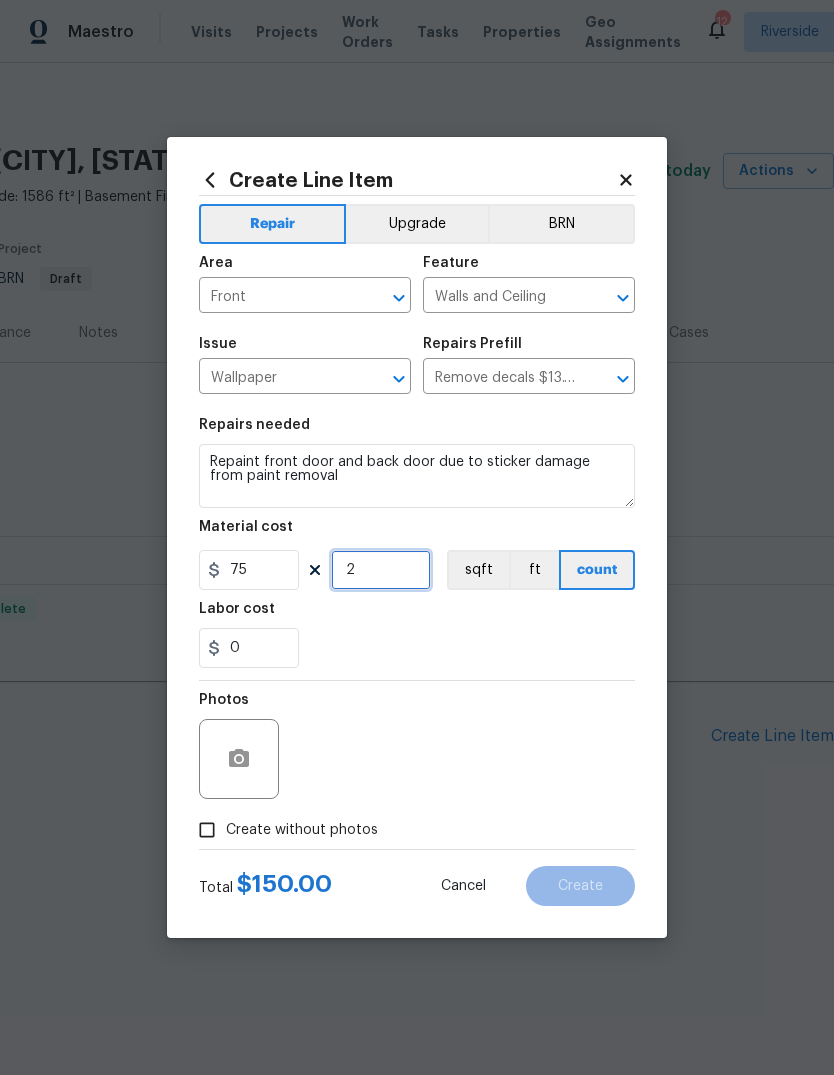 type on "2" 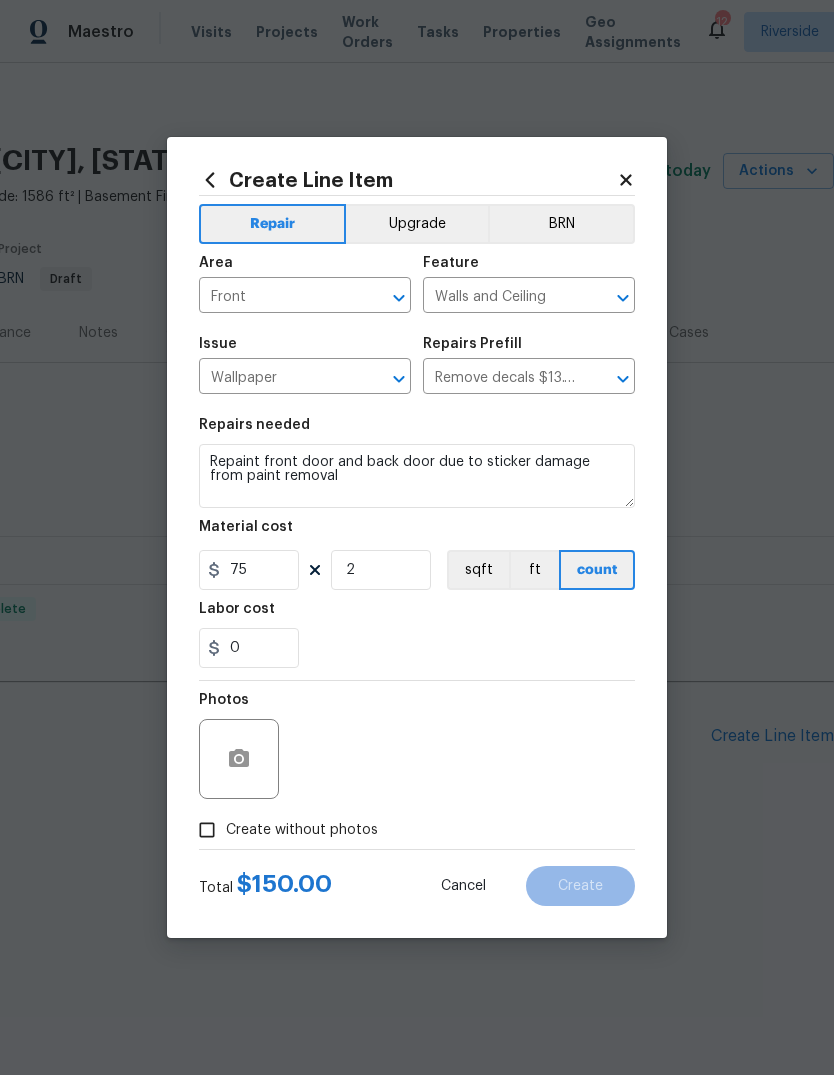 click on "Labor cost" at bounding box center [417, 615] 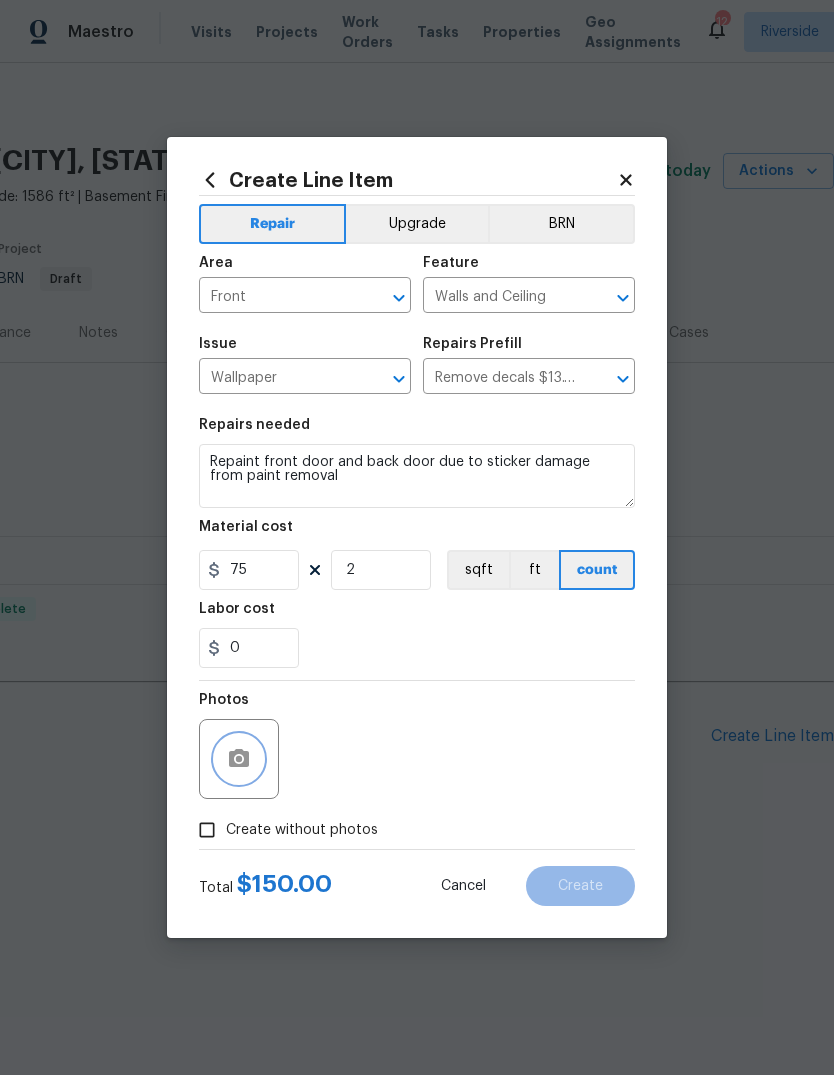 click at bounding box center (239, 759) 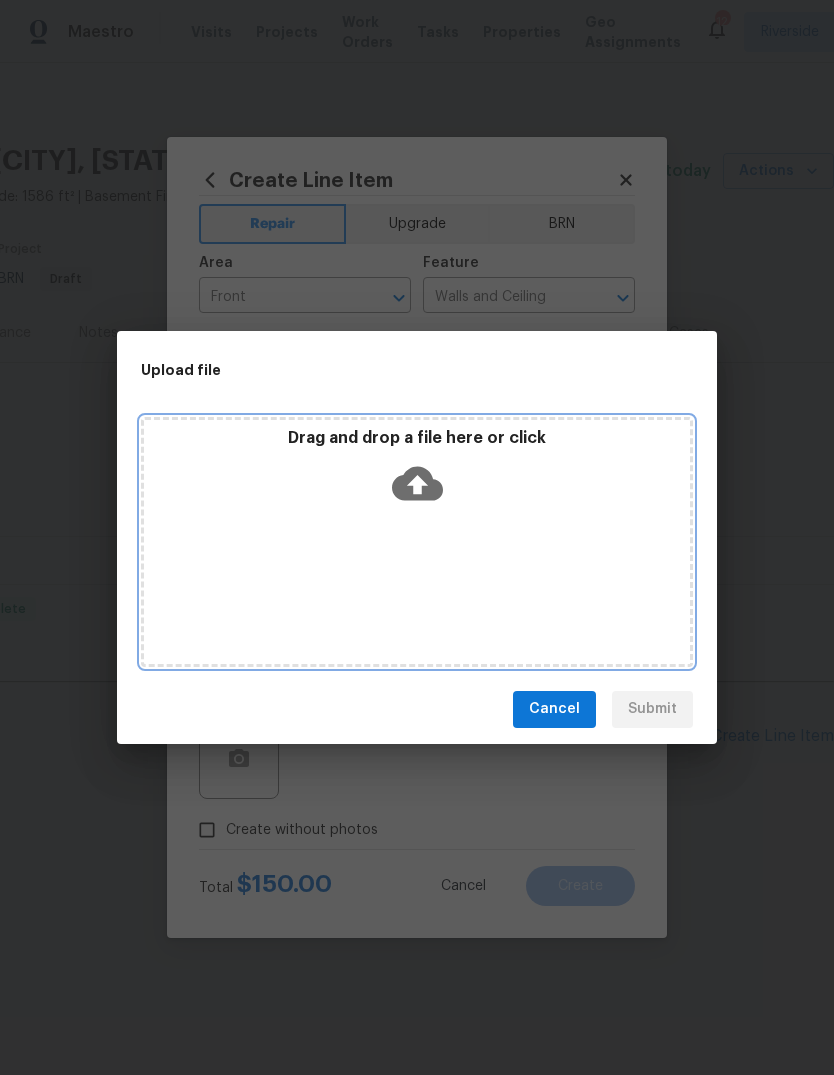 click 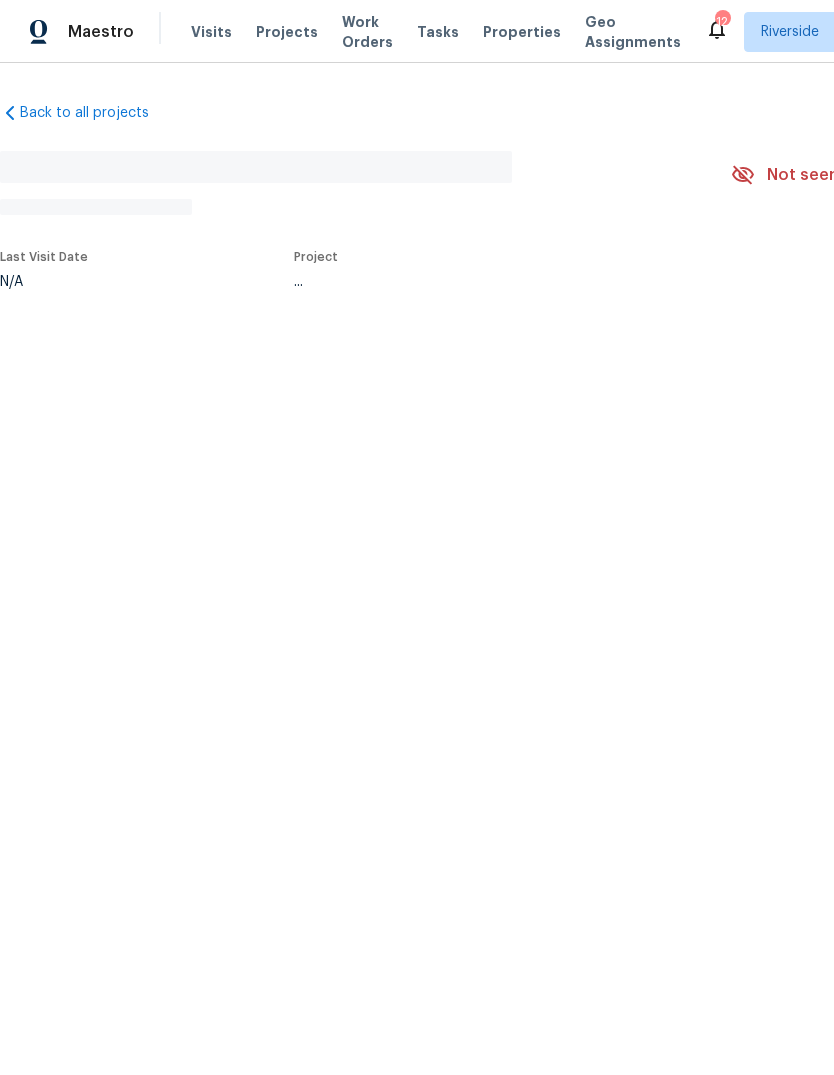 scroll, scrollTop: 0, scrollLeft: 0, axis: both 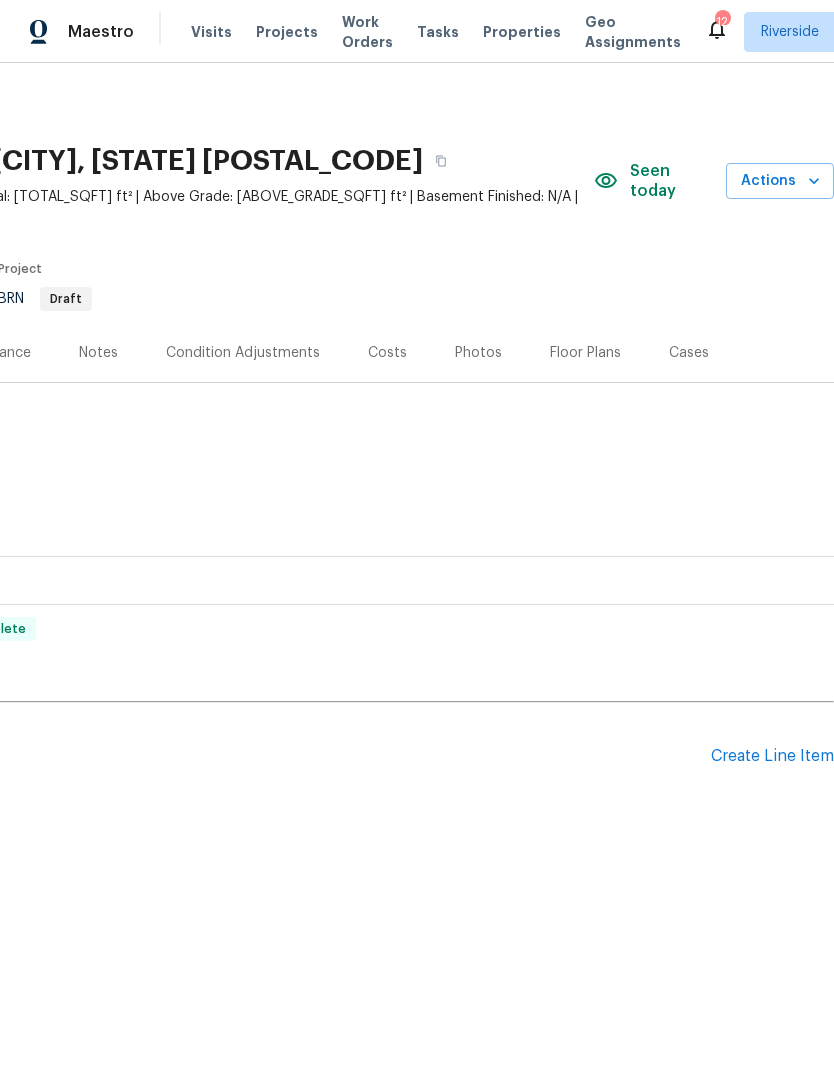 click on "Create Line Item" at bounding box center (772, 756) 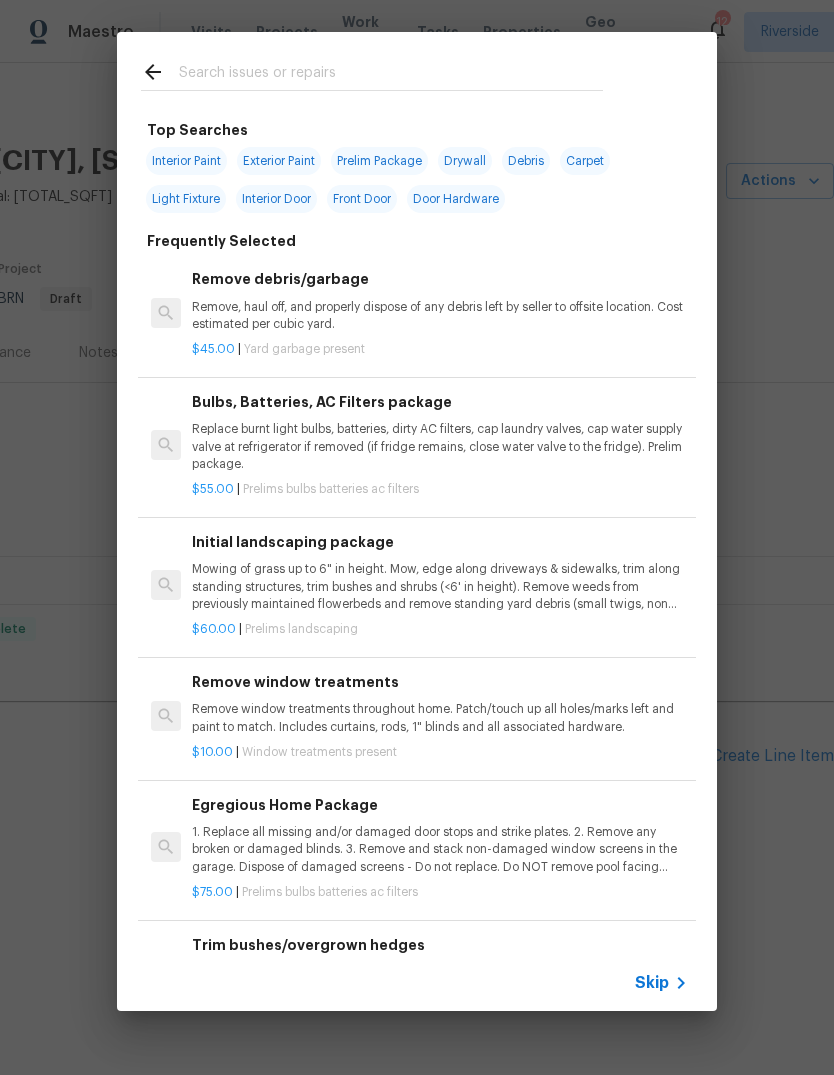 click at bounding box center [391, 75] 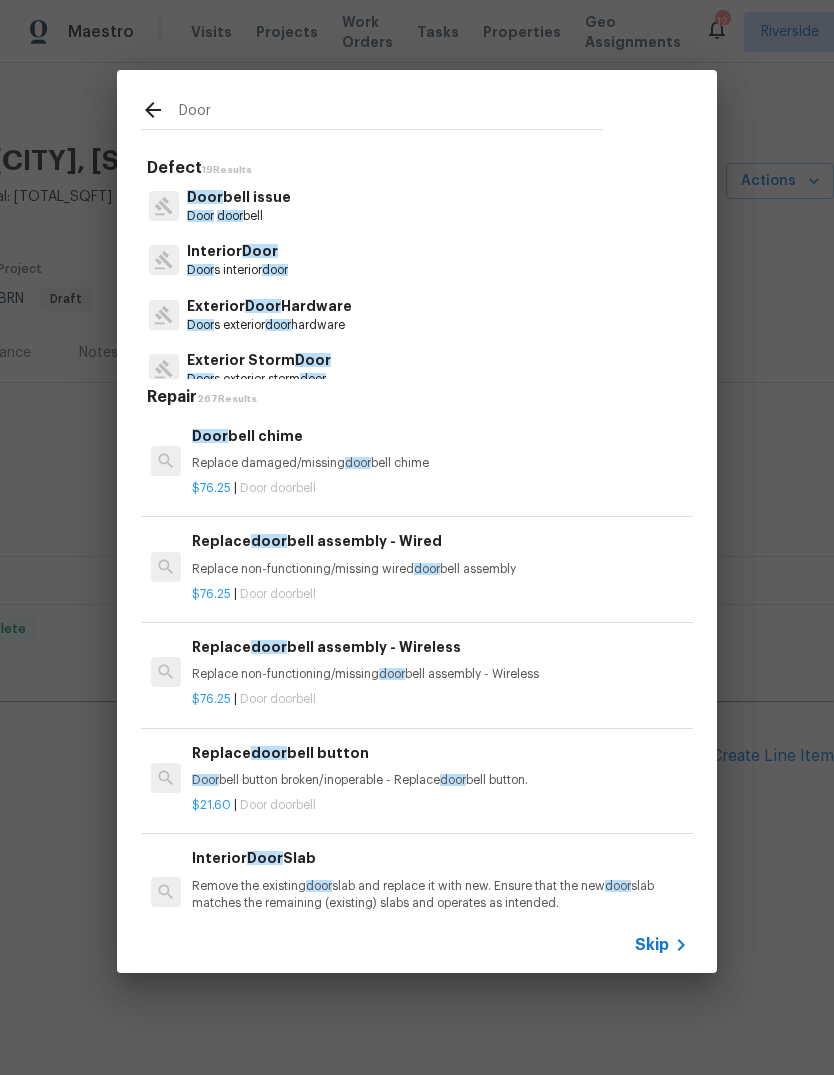 type on "Door" 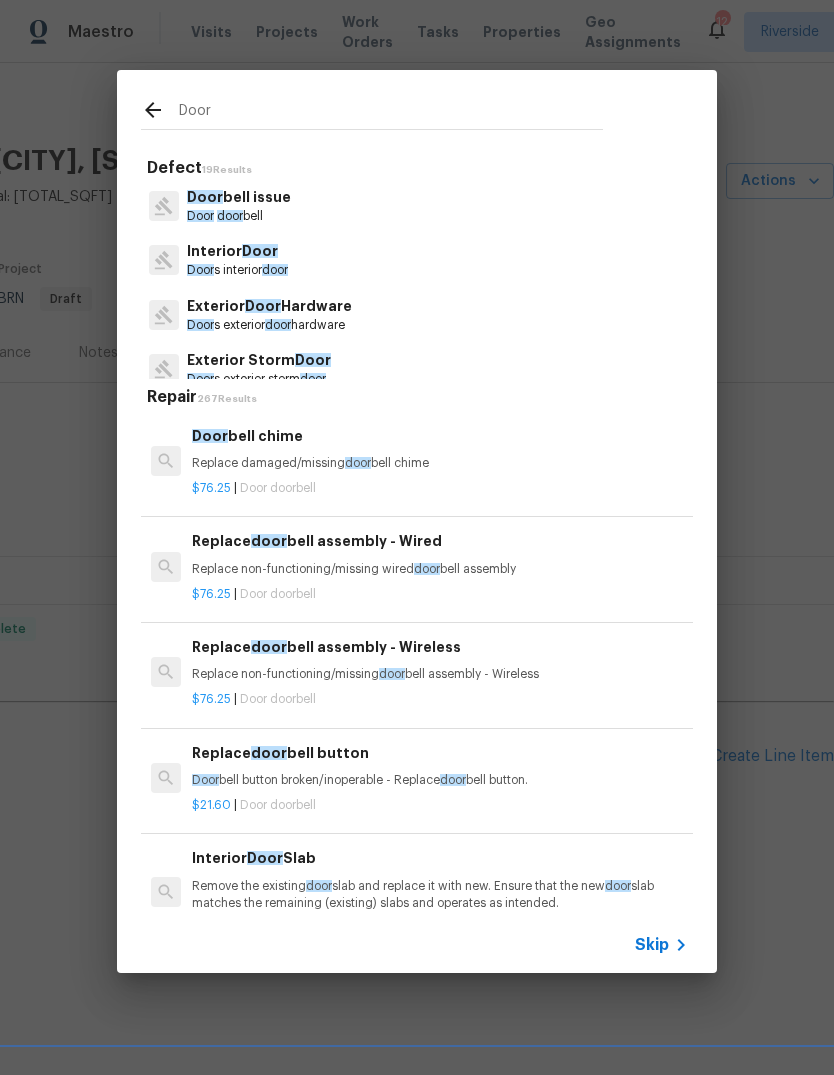 click on "Interior  Door Door s interior  door" at bounding box center (417, 260) 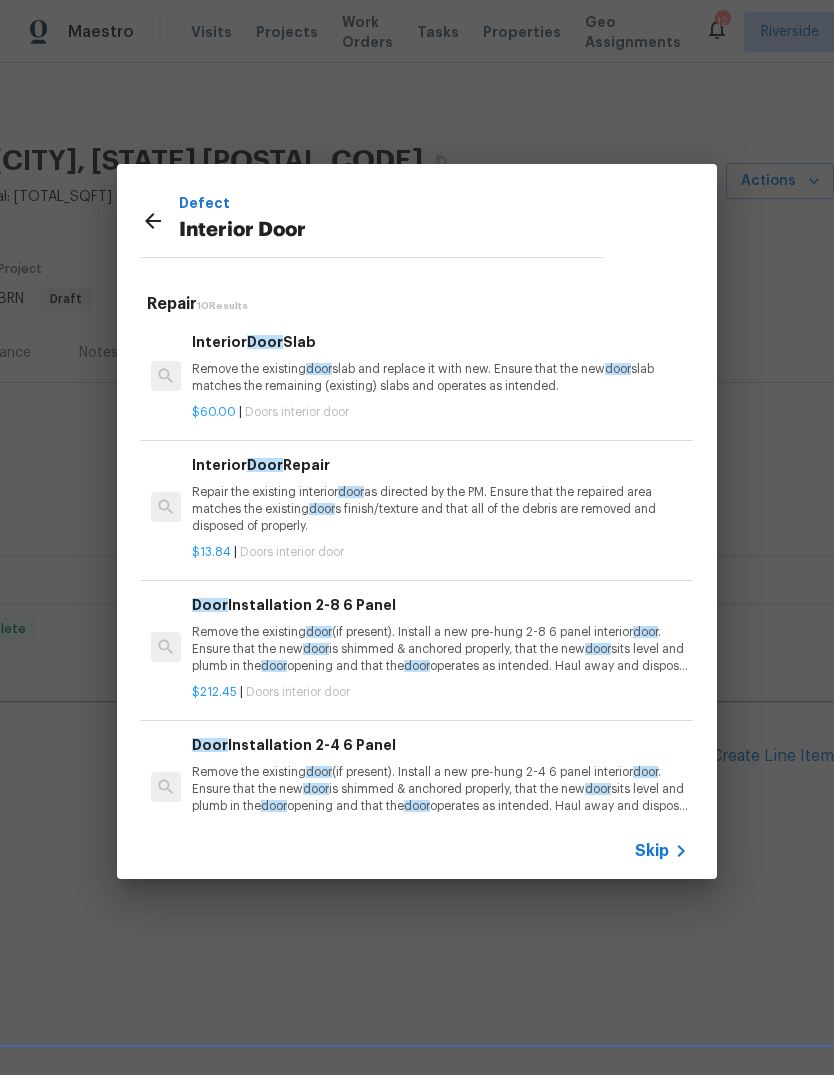 click on "Repair the existing interior  door  as directed by the PM. Ensure that the repaired area matches the existing  door s finish/texture and that all of the debris are removed and disposed of properly." at bounding box center (440, 509) 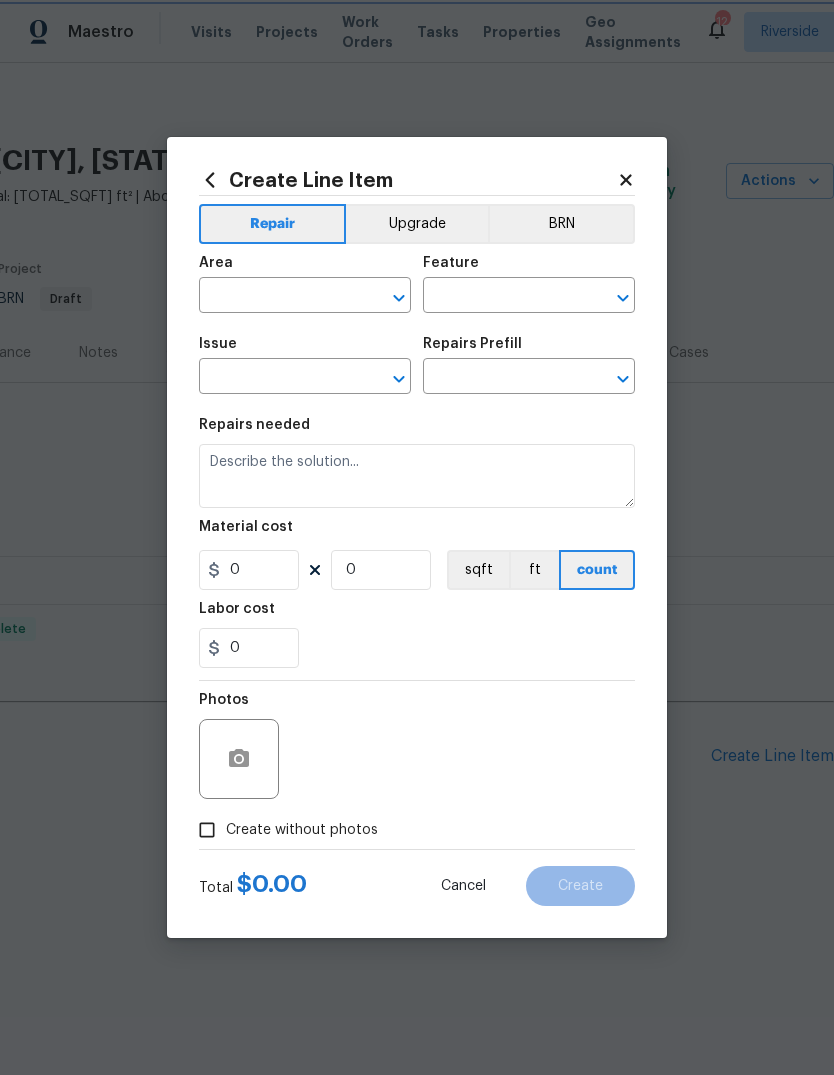 type on "Interior Door" 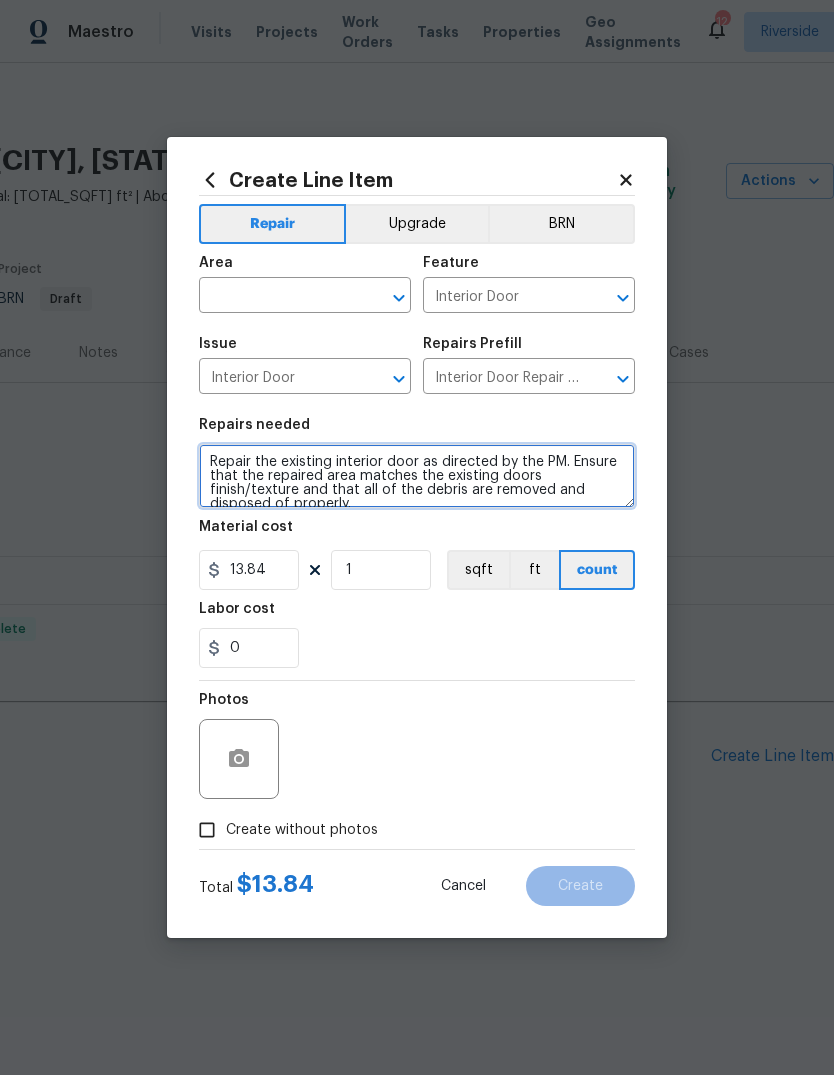 click on "Repair the existing interior door as directed by the PM. Ensure that the repaired area matches the existing doors finish/texture and that all of the debris are removed and disposed of properly." at bounding box center [417, 476] 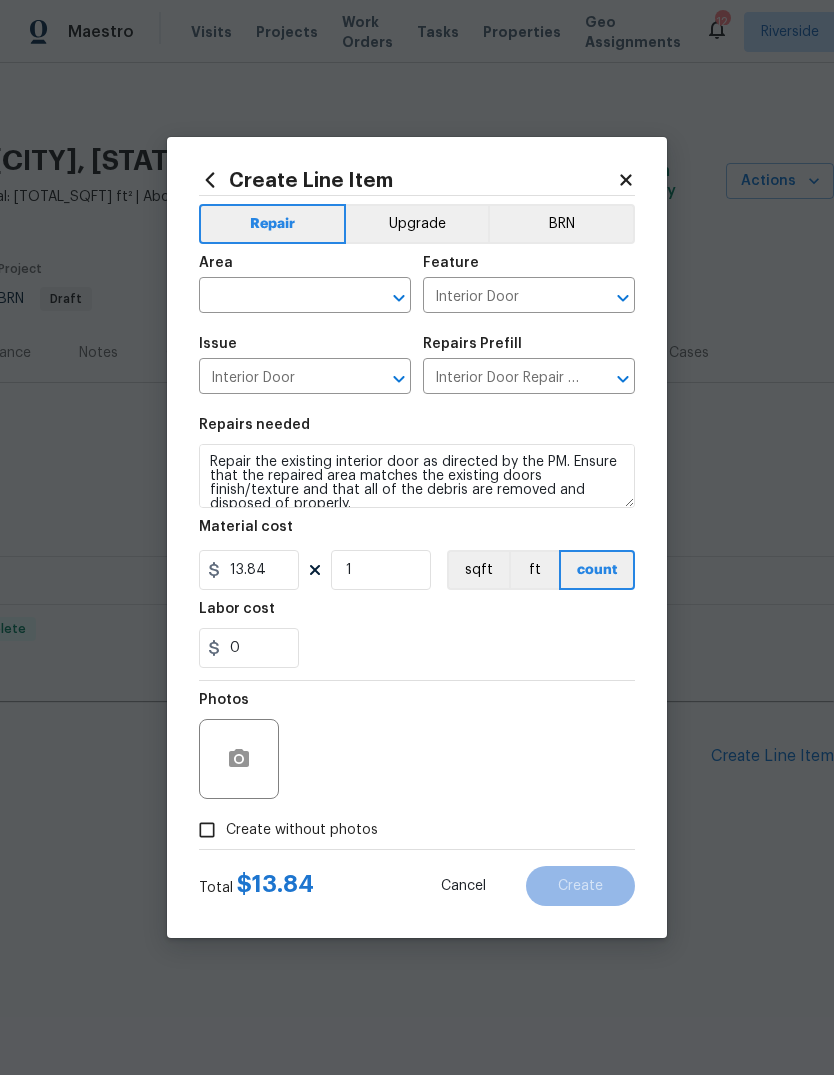 click on "Repairs needed Repair the existing interior door as directed by the PM. Ensure that the repaired area matches the existing doors finish/texture and that all of the debris are removed and disposed of properly. Material cost 13.84 1 sqft ft count Labor cost 0" at bounding box center (417, 543) 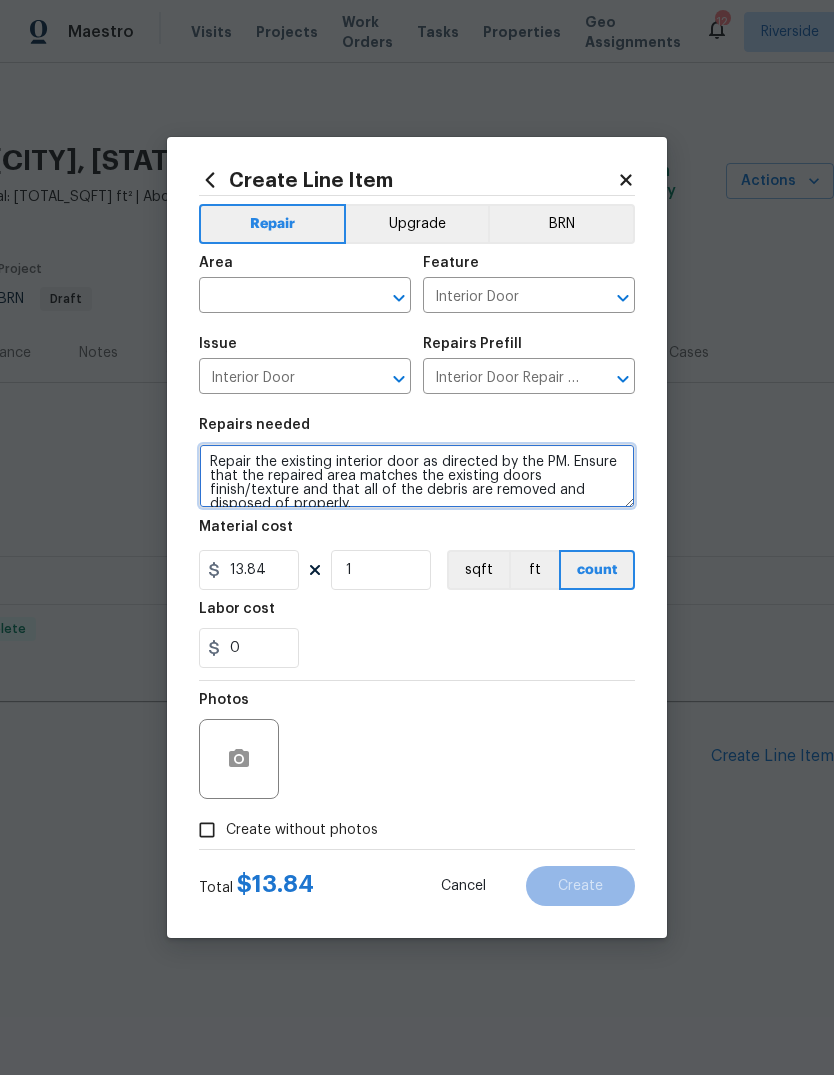 click on "Repair the existing interior door as directed by the PM. Ensure that the repaired area matches the existing doors finish/texture and that all of the debris are removed and disposed of properly." at bounding box center [417, 476] 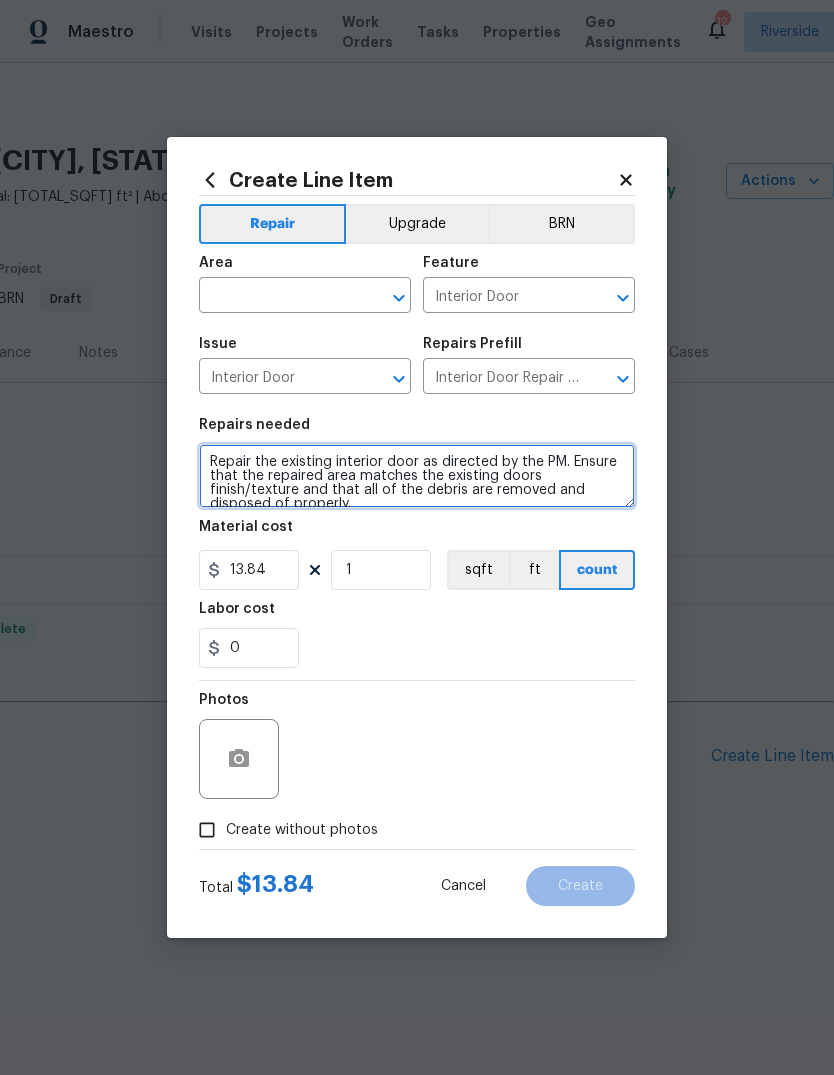 click on "Repair the existing interior door as directed by the PM. Ensure that the repaired area matches the existing doors finish/texture and that all of the debris are removed and disposed of properly." at bounding box center (417, 476) 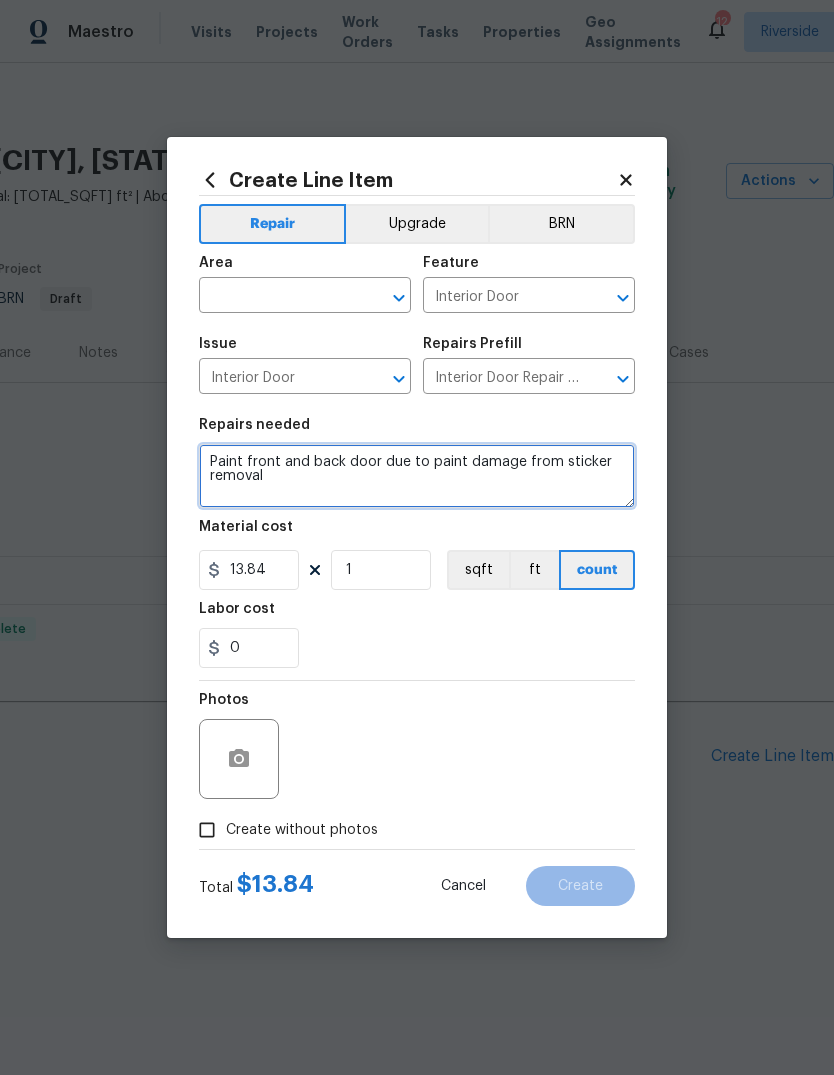 type on "Paint front and back door due to paint damage from sticker removal" 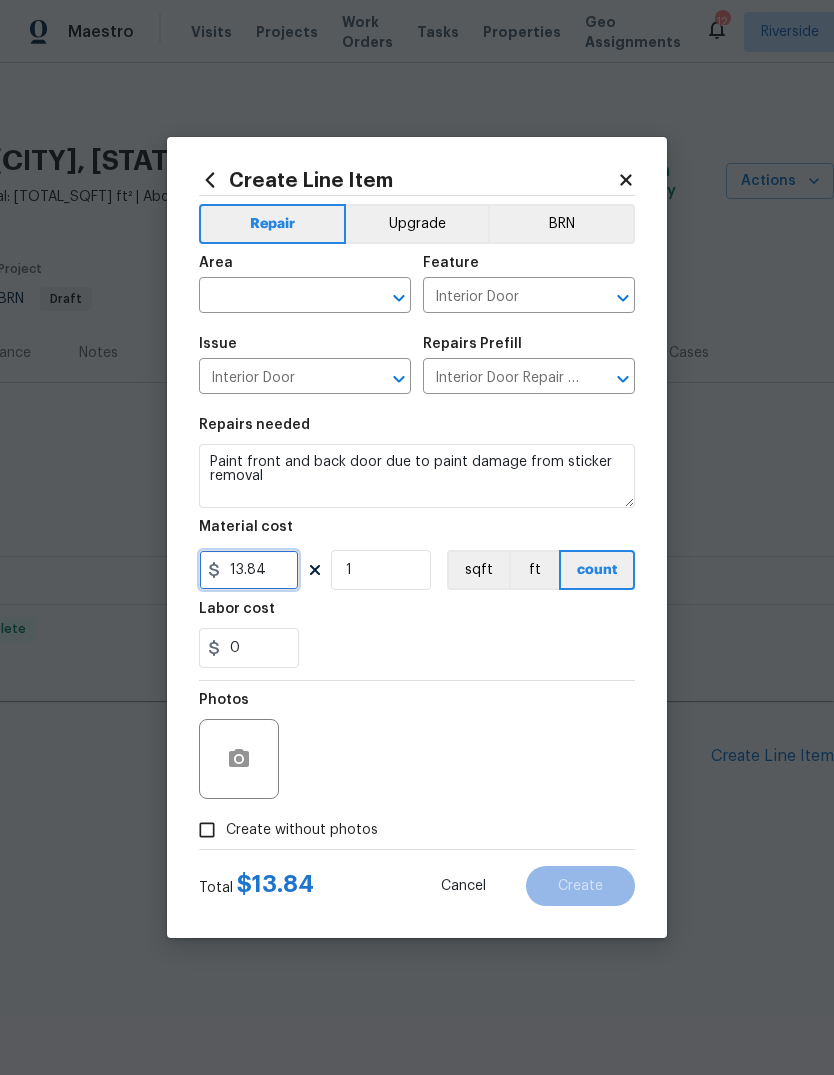 click on "13.84" at bounding box center (249, 570) 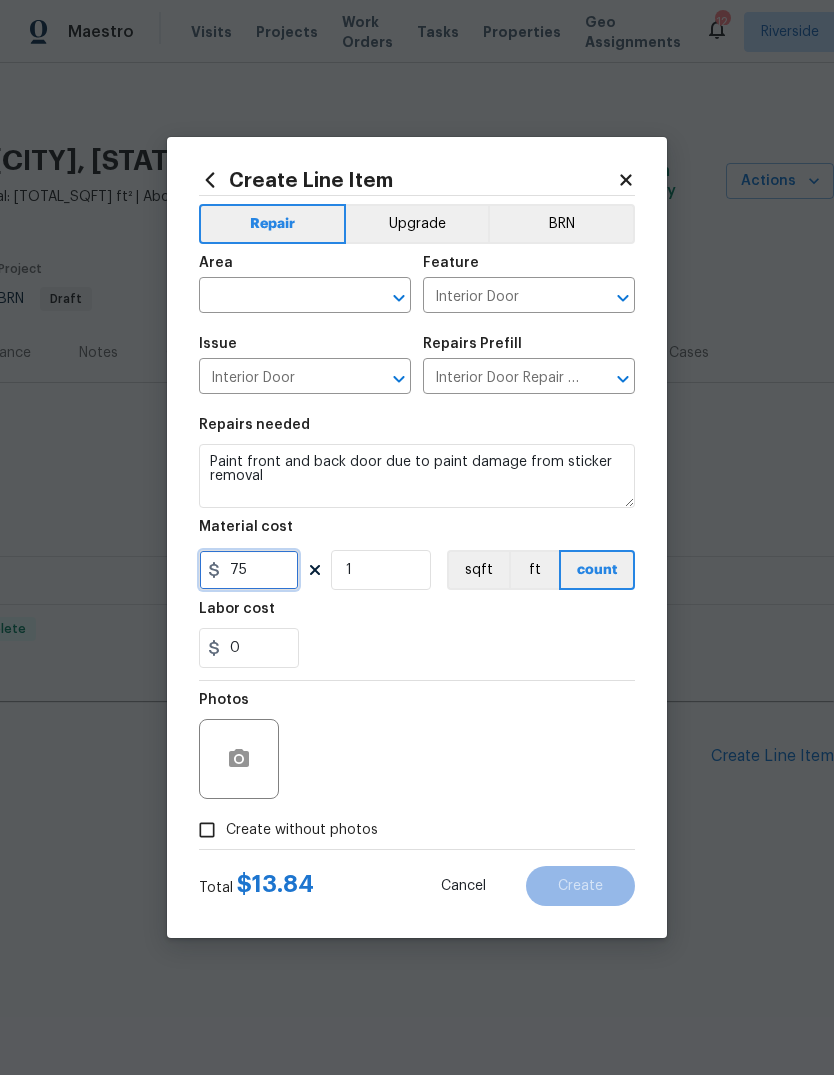 type on "75" 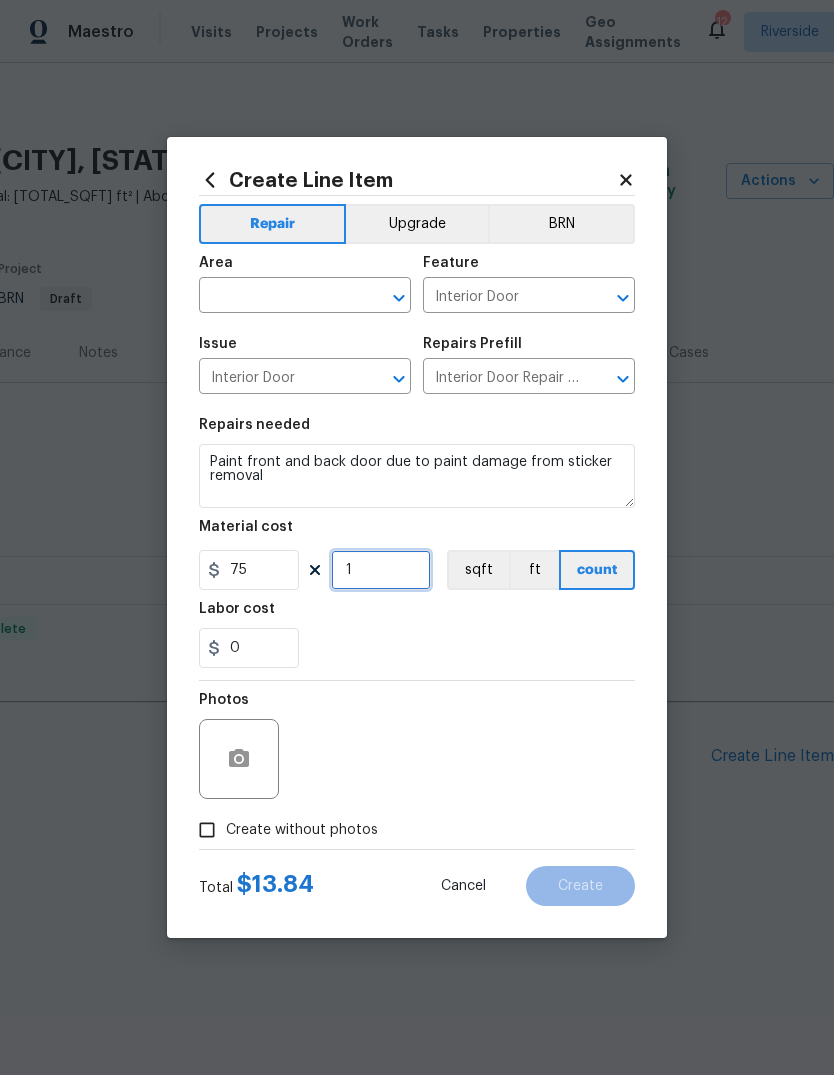 click on "1" at bounding box center [381, 570] 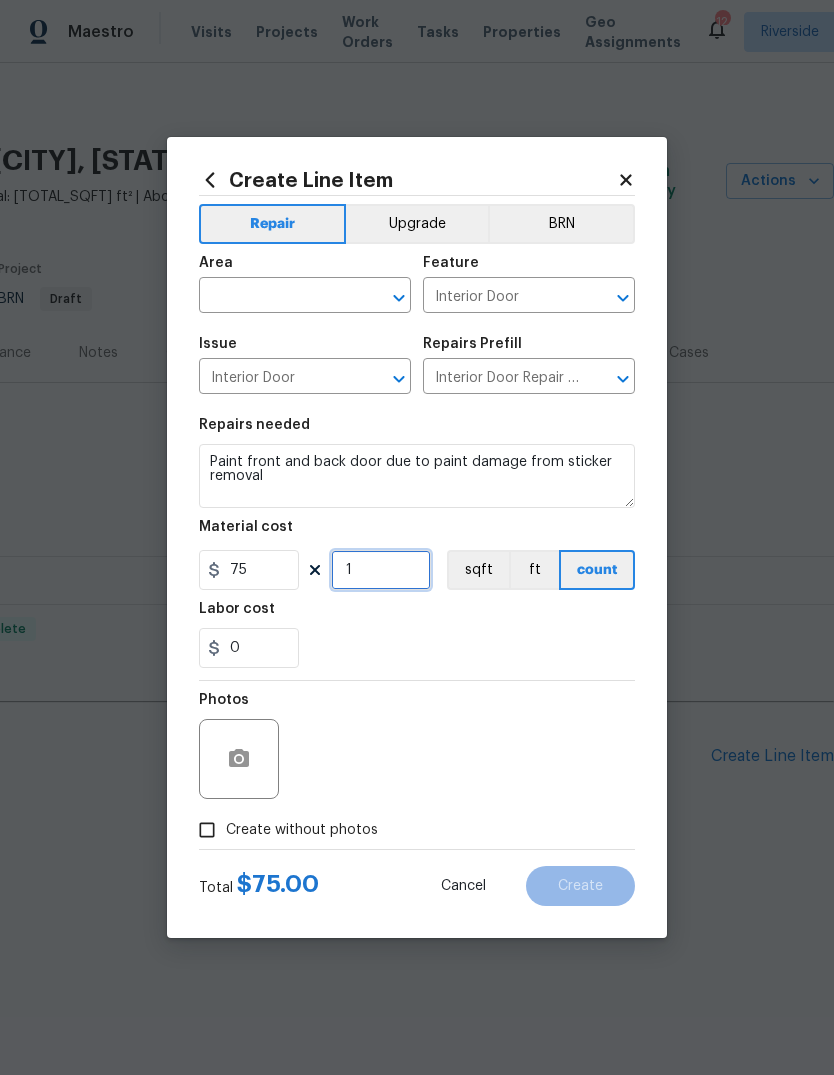 click on "1" at bounding box center (381, 570) 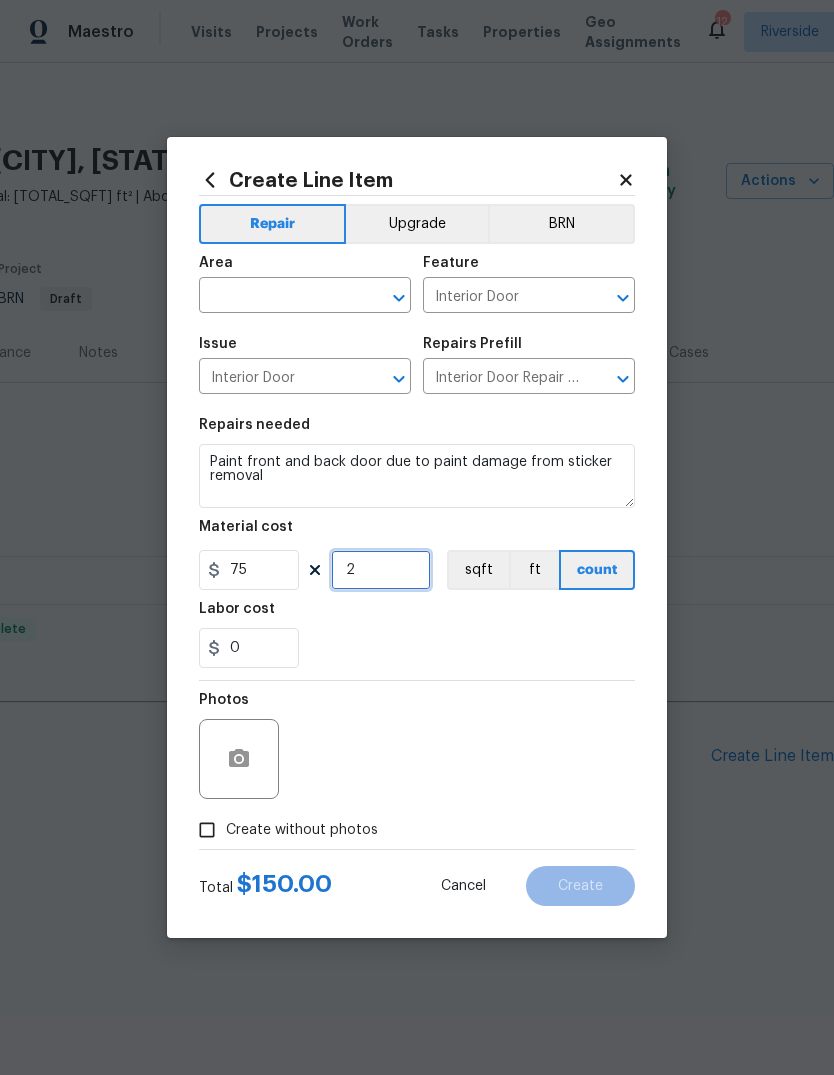 type on "2" 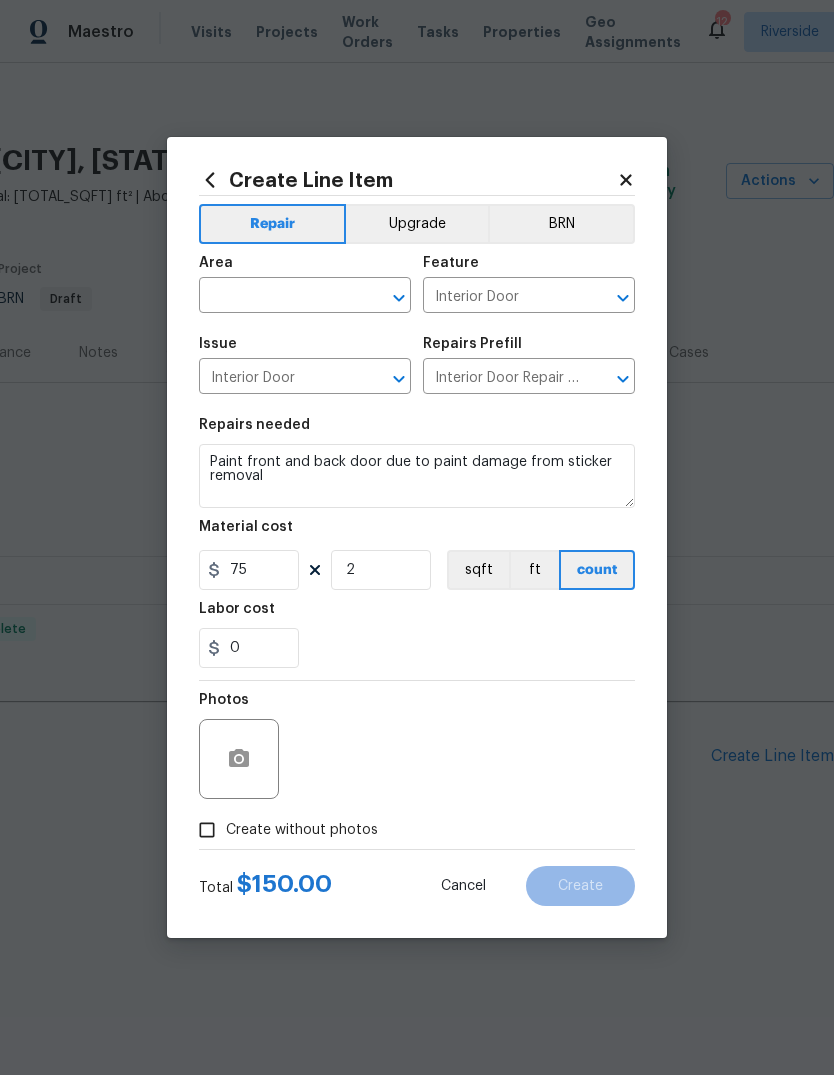 click on "0" at bounding box center [417, 648] 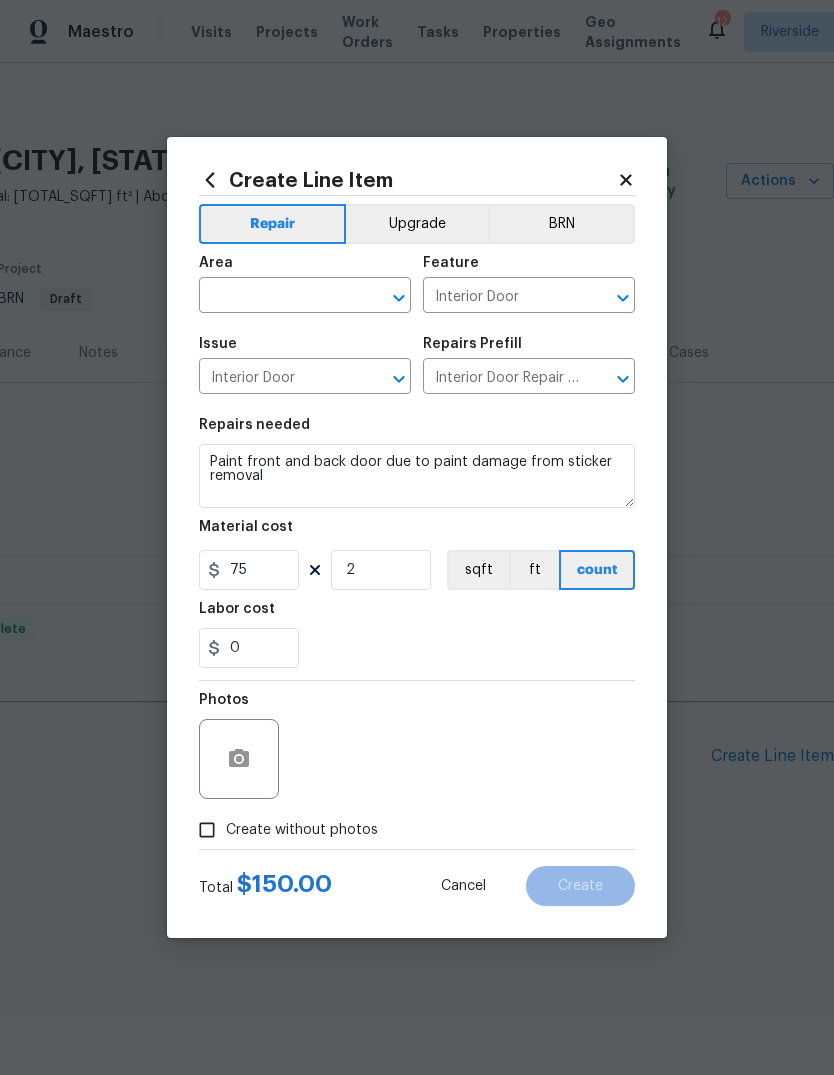 click at bounding box center [277, 297] 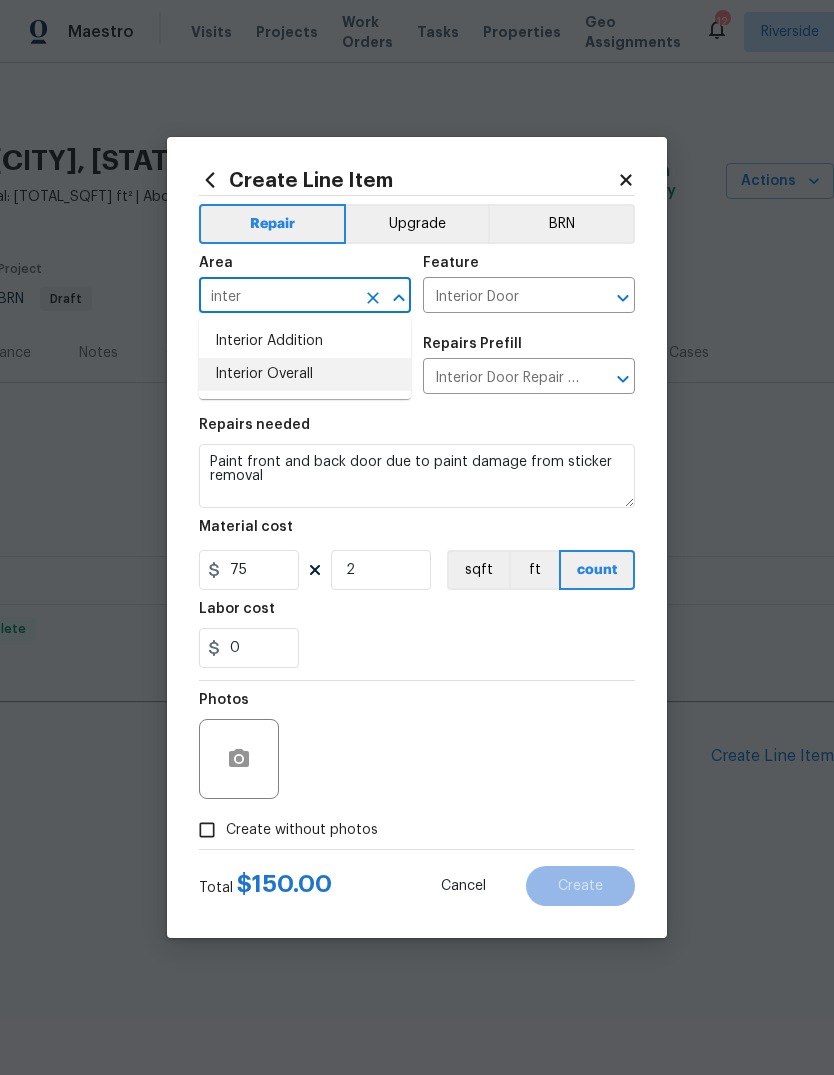 click on "Interior Overall" at bounding box center (305, 374) 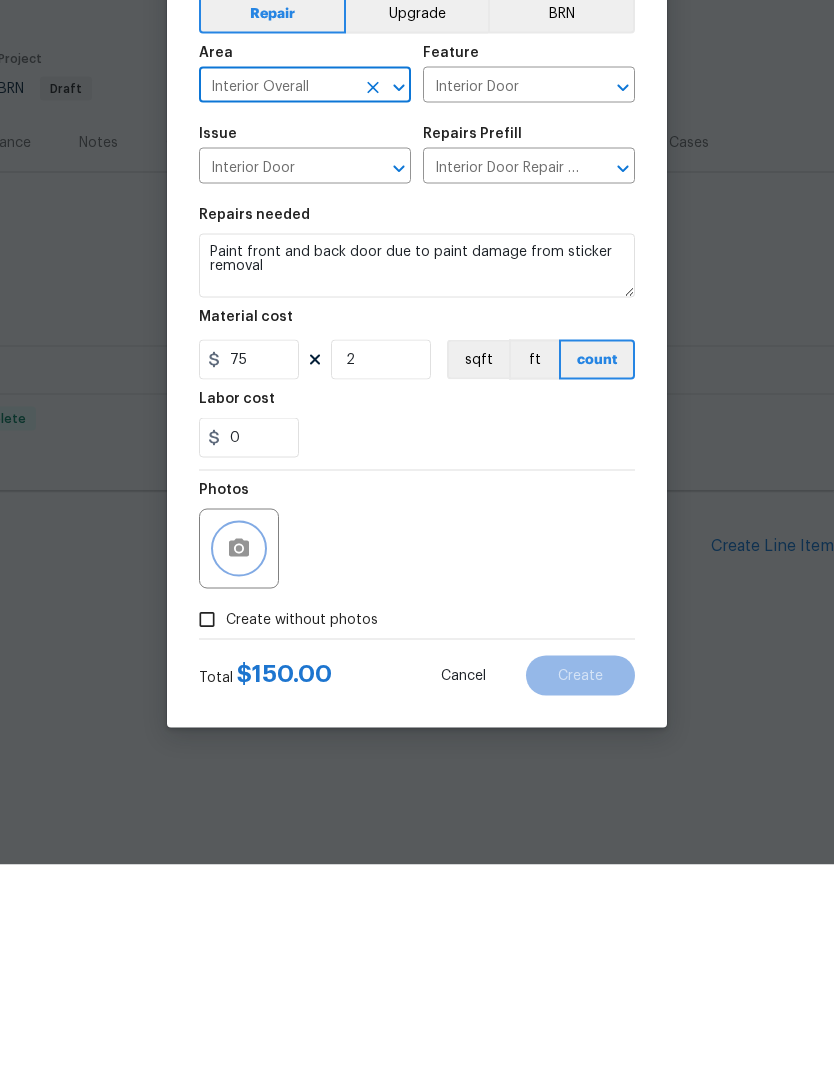 click 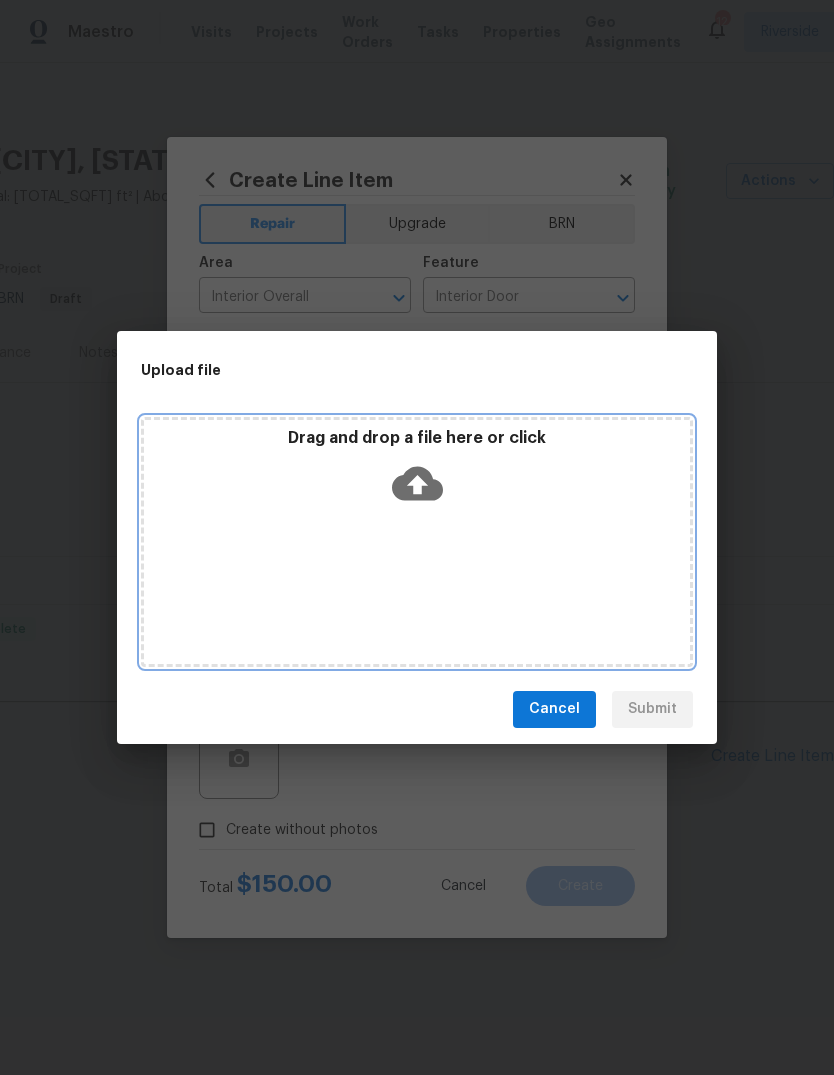 click 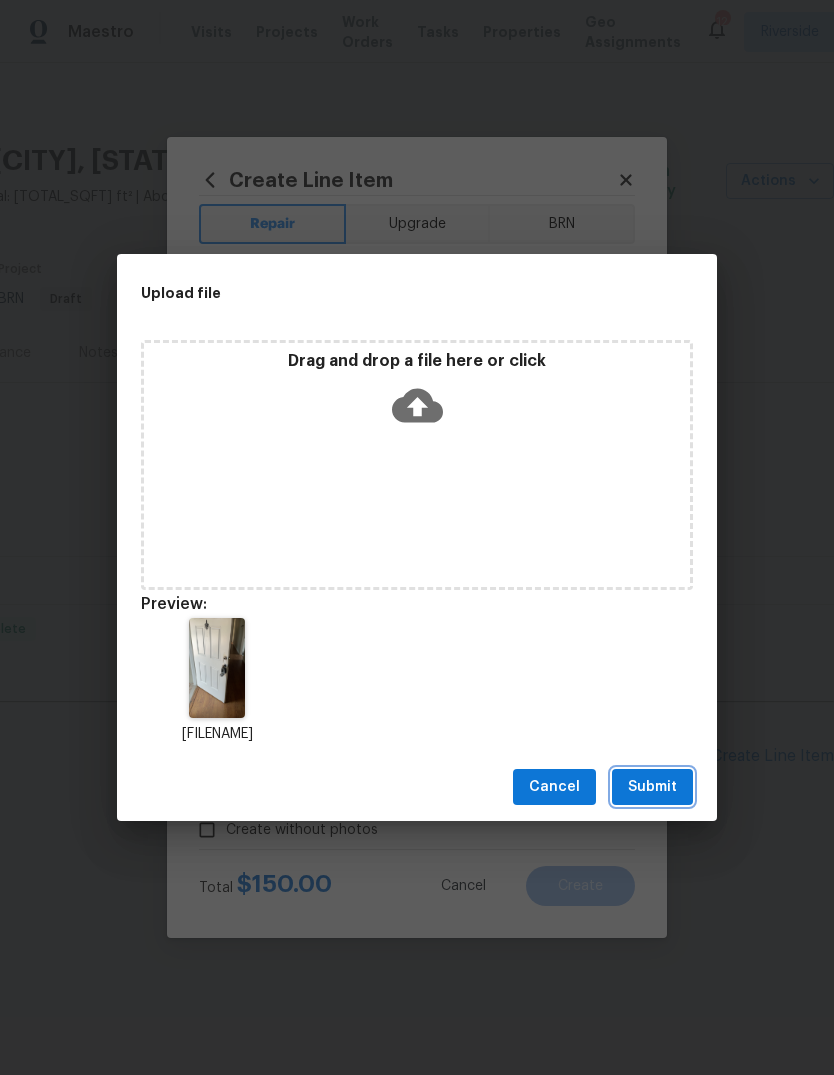 click on "Submit" at bounding box center (652, 787) 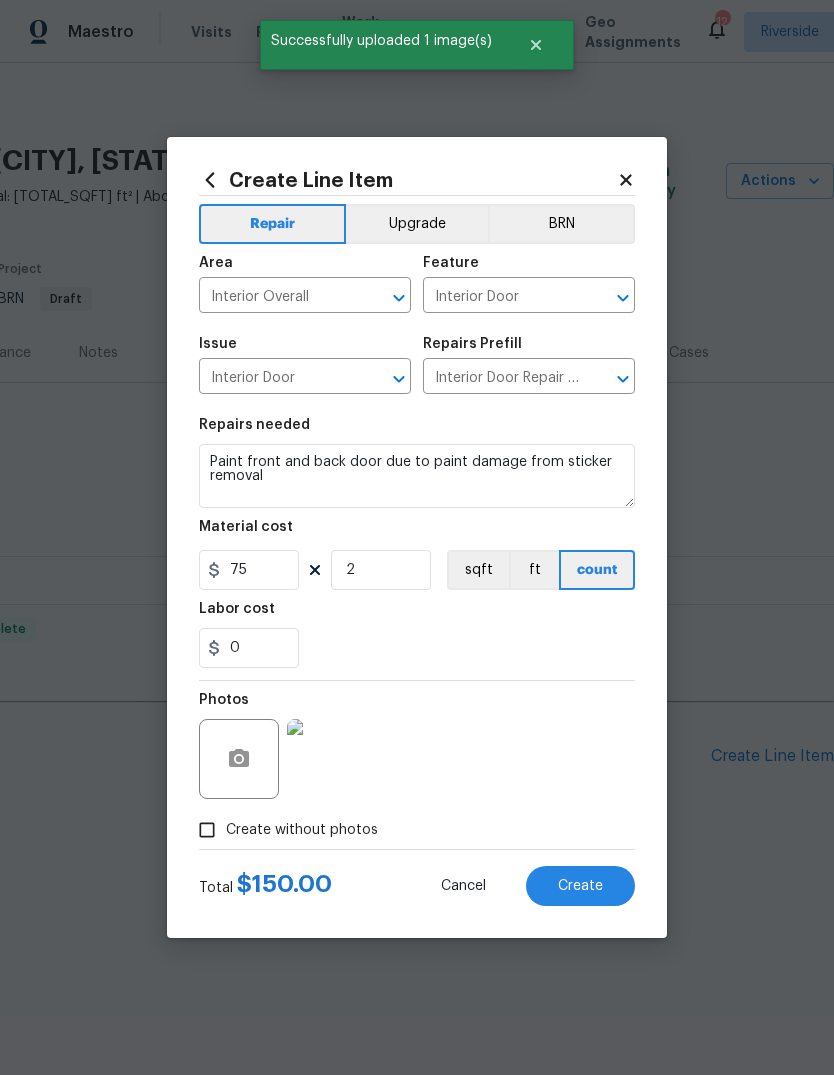 click on "Create" at bounding box center [580, 886] 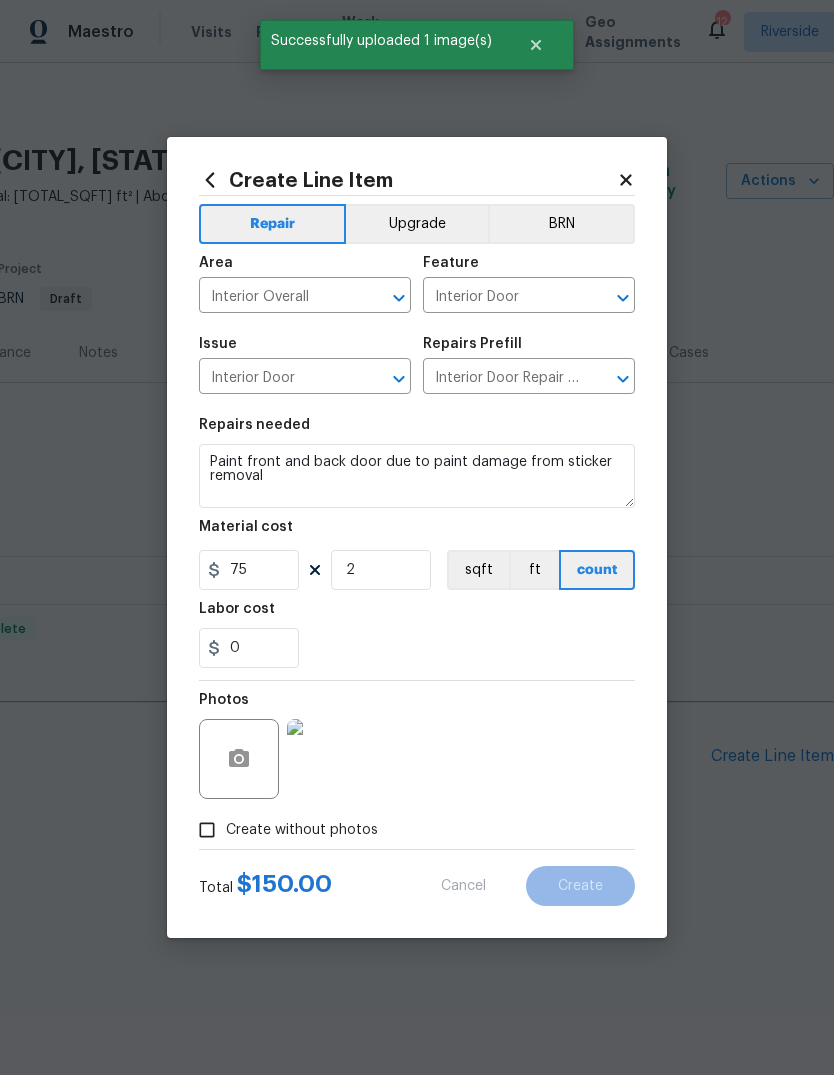 type 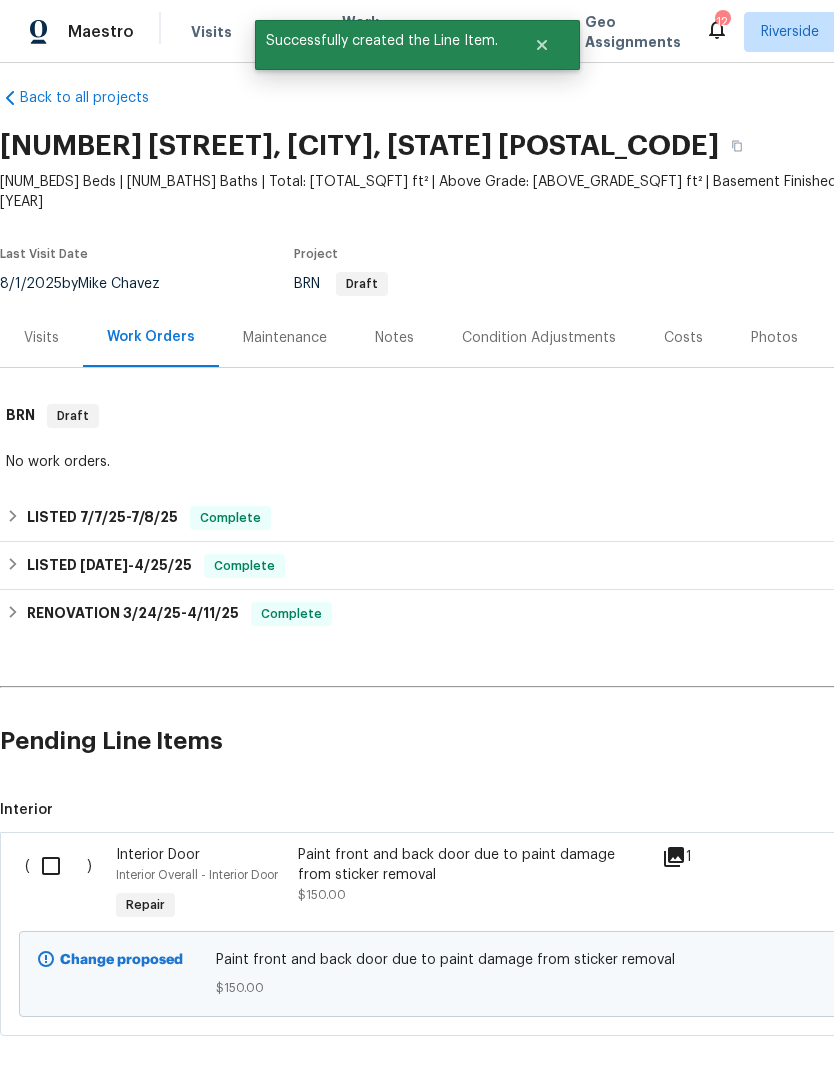scroll, scrollTop: 16, scrollLeft: 0, axis: vertical 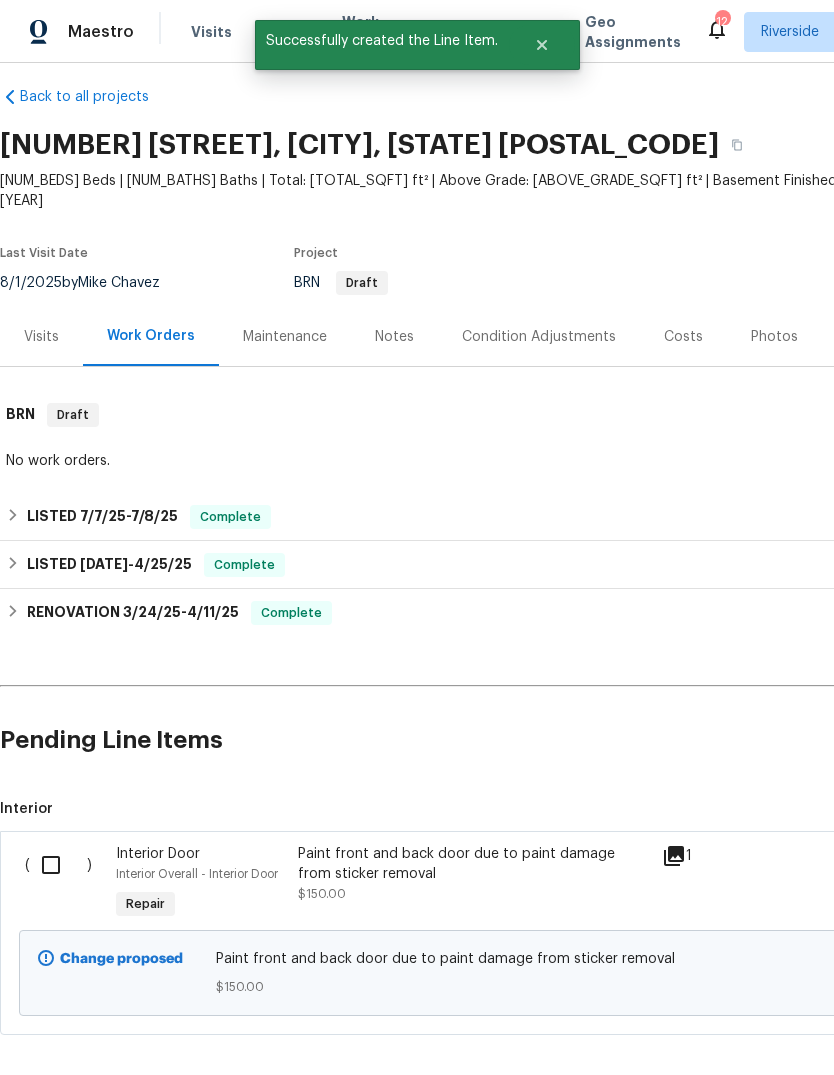 click at bounding box center [58, 865] 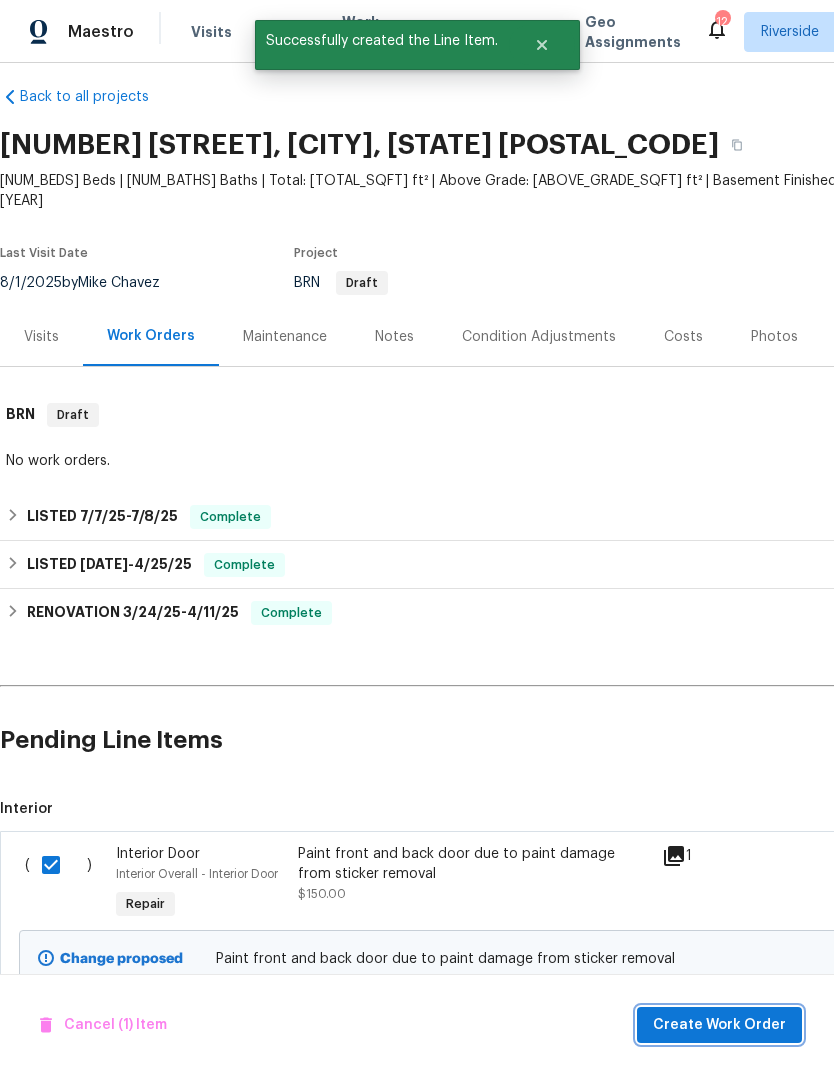 click on "Create Work Order" at bounding box center [719, 1025] 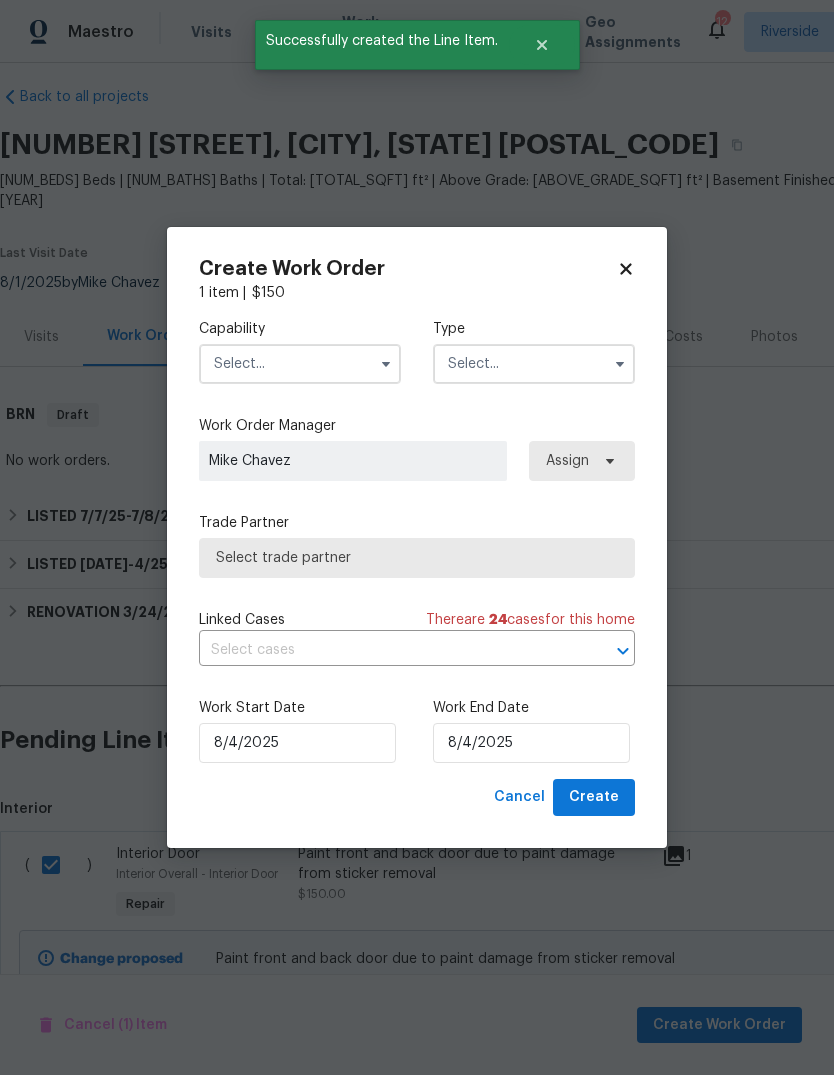 click at bounding box center (300, 364) 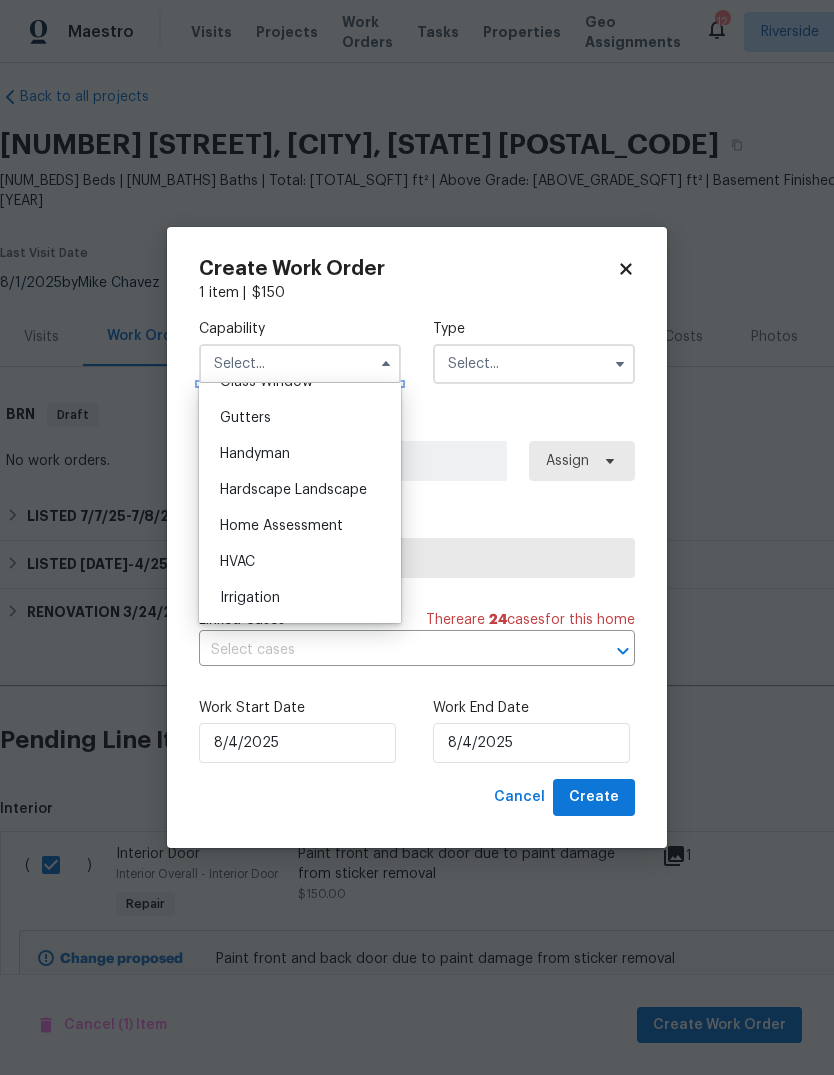 scroll, scrollTop: 1058, scrollLeft: 0, axis: vertical 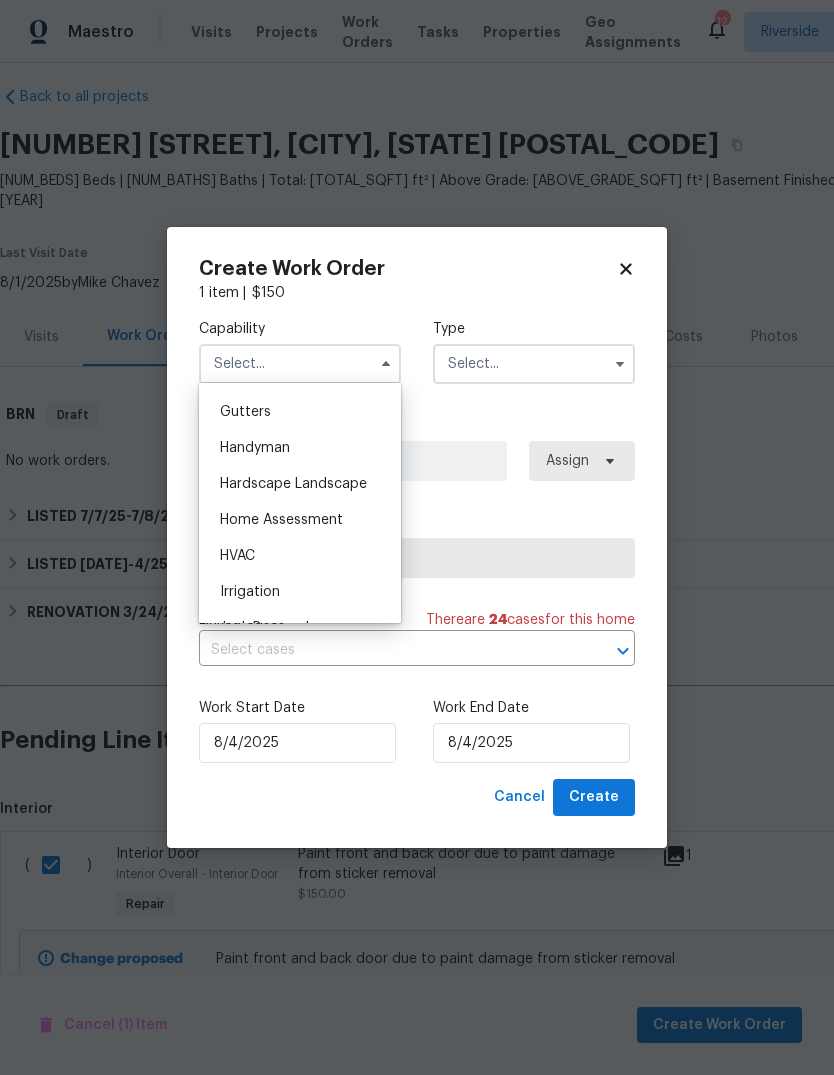 click on "Handyman" at bounding box center (255, 448) 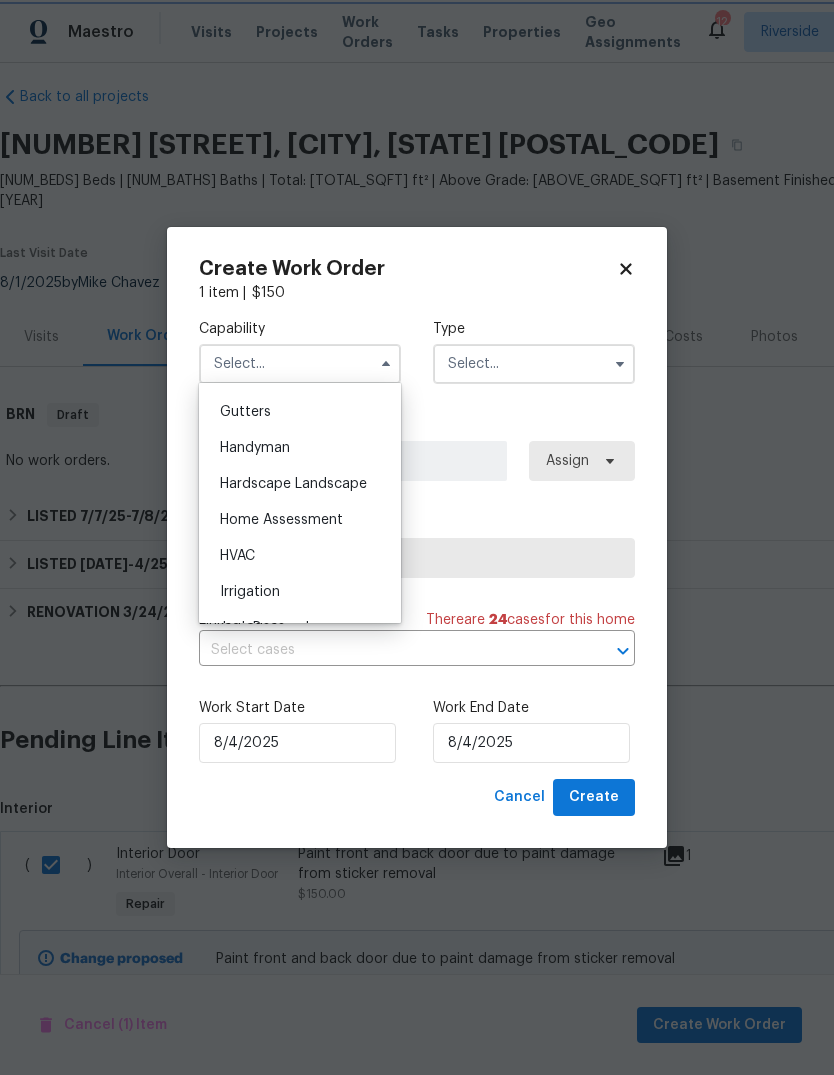 type on "Handyman" 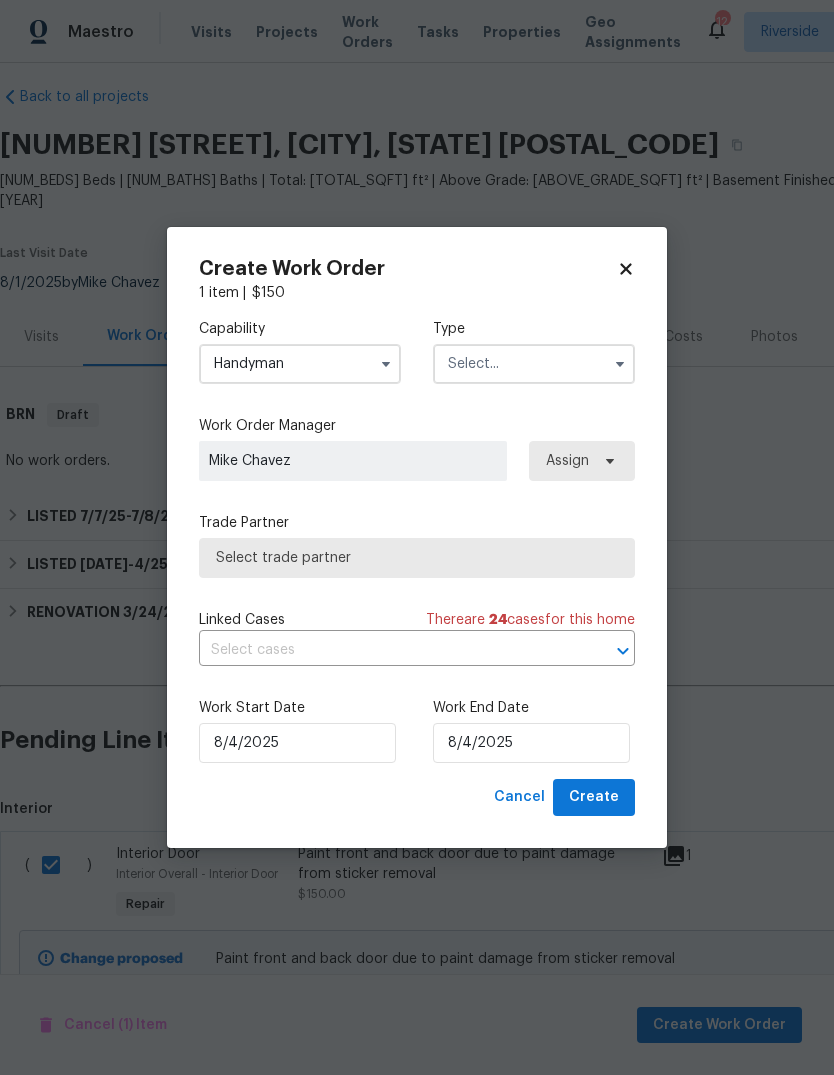 click at bounding box center [534, 364] 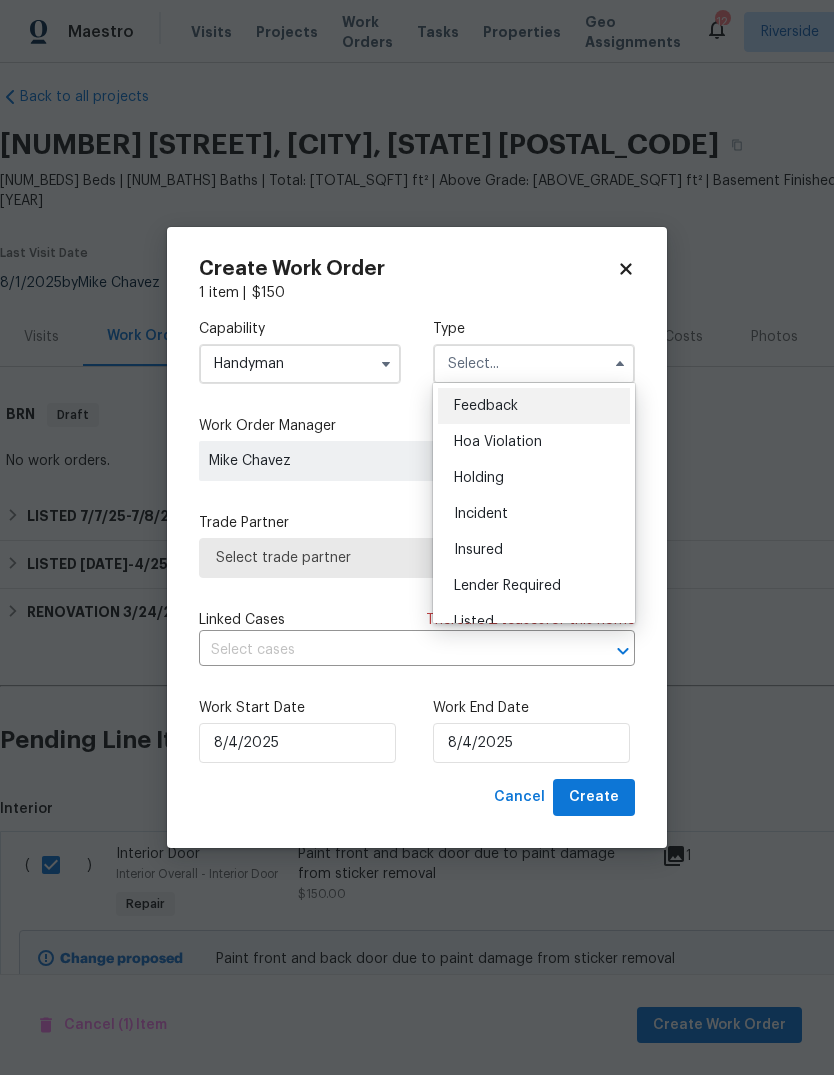 click on "Listed" at bounding box center (534, 622) 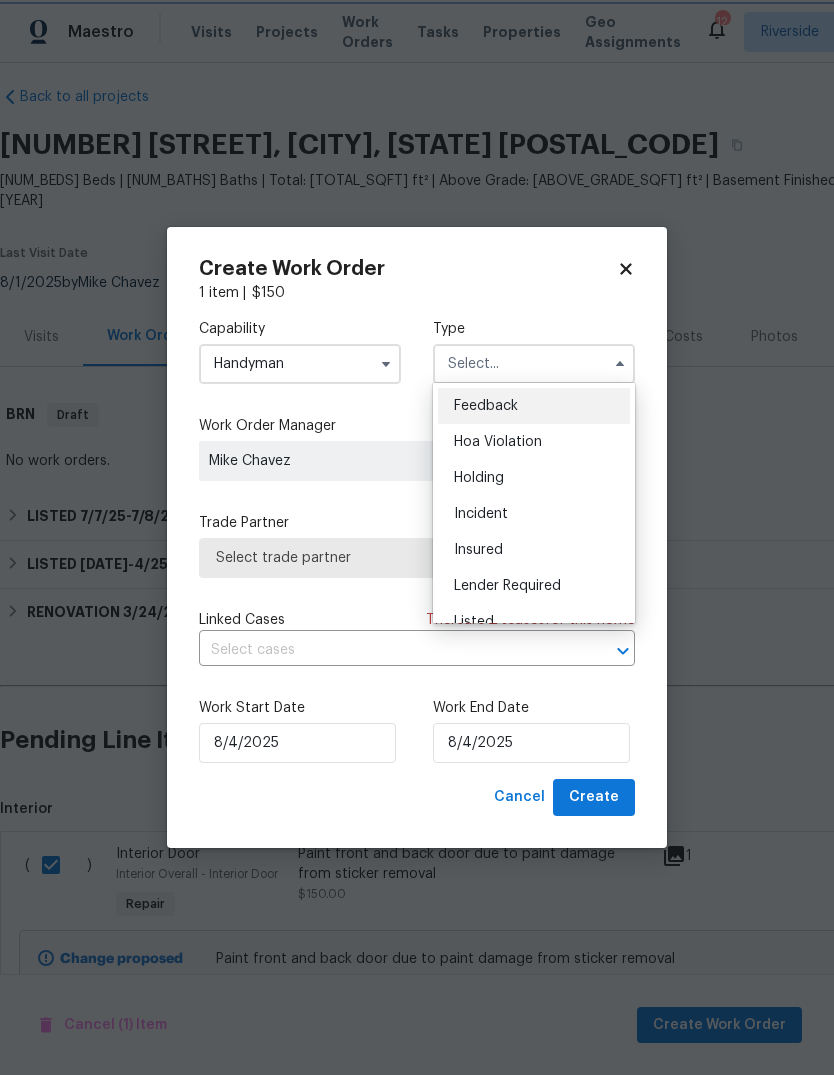 type on "Listed" 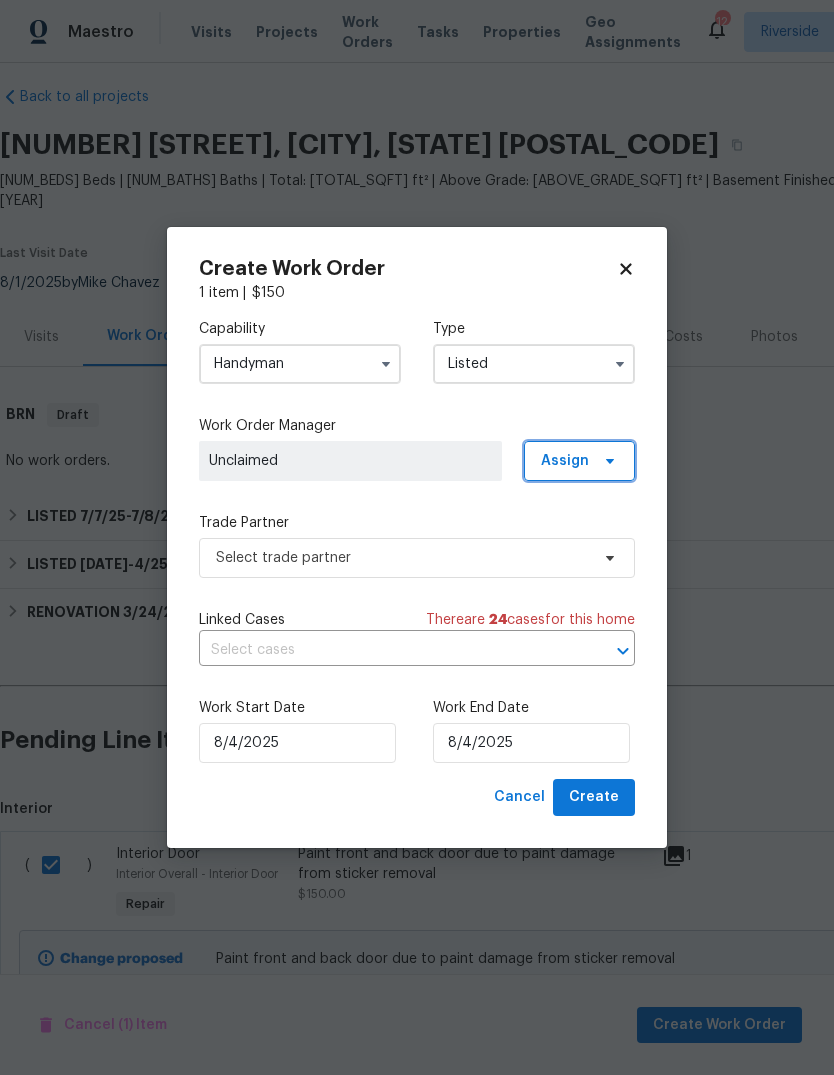 click on "Assign" at bounding box center (579, 461) 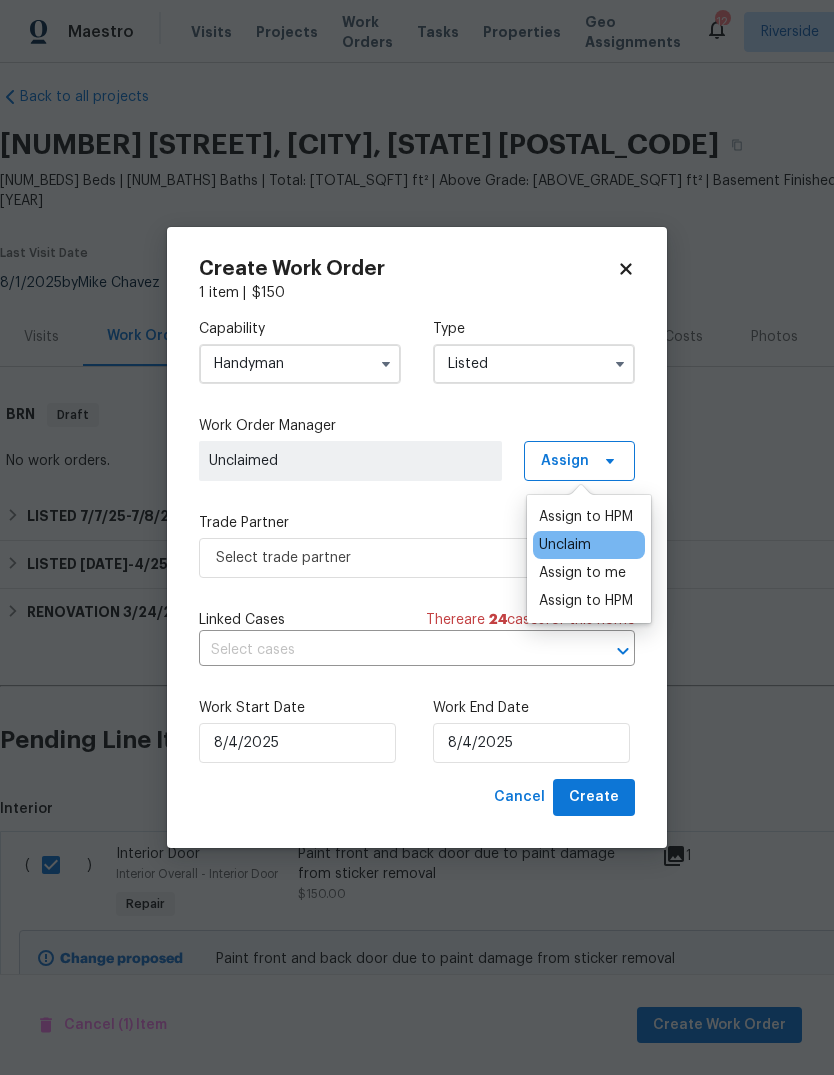 click on "Assign to HPM" at bounding box center [586, 517] 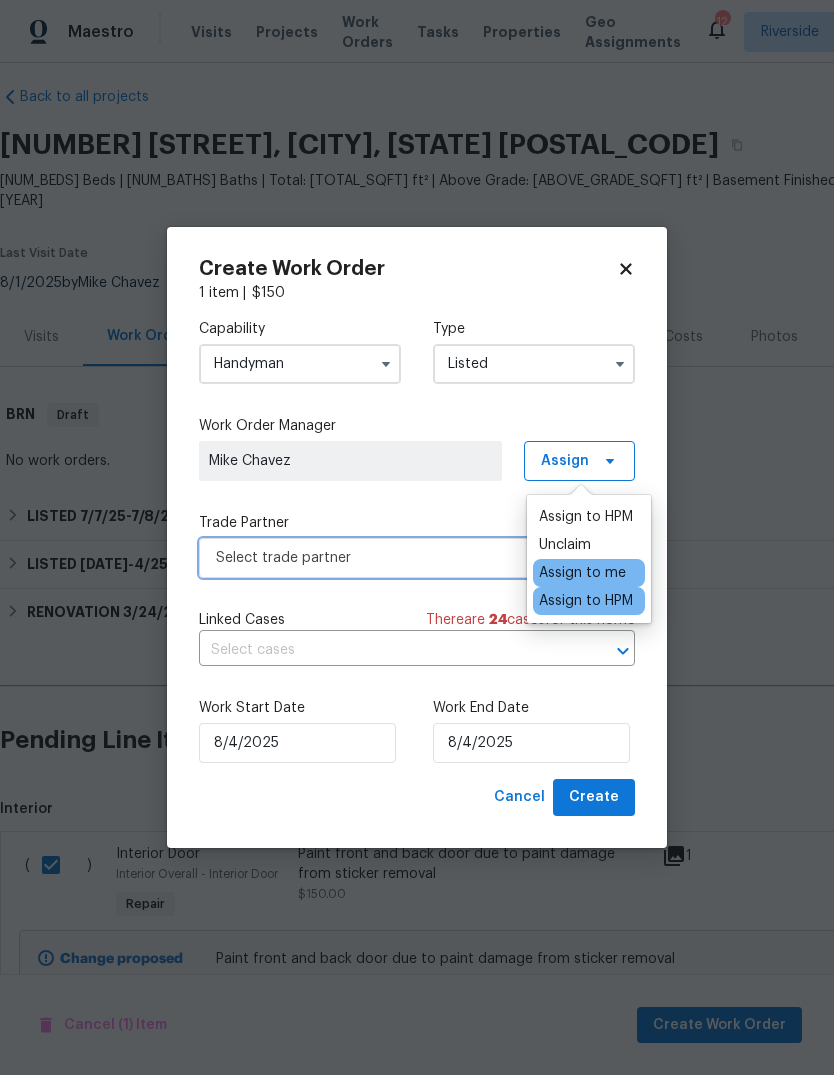 click on "Select trade partner" at bounding box center [402, 558] 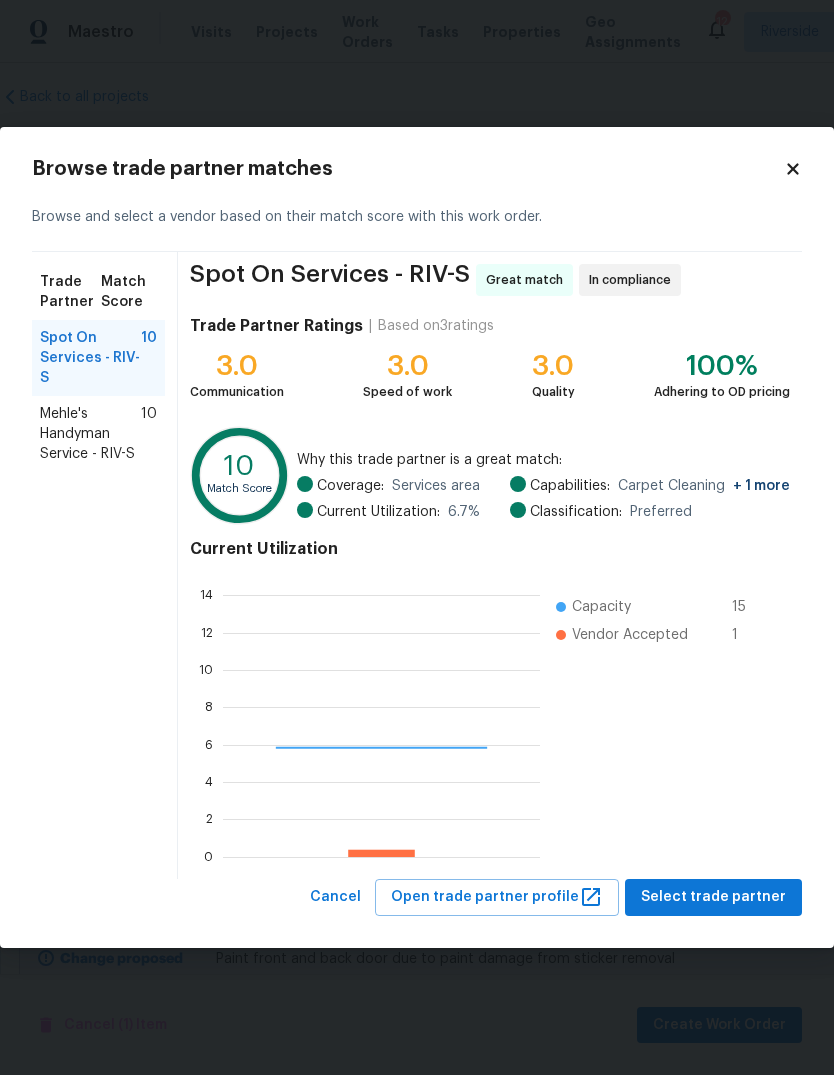scroll, scrollTop: 2, scrollLeft: 2, axis: both 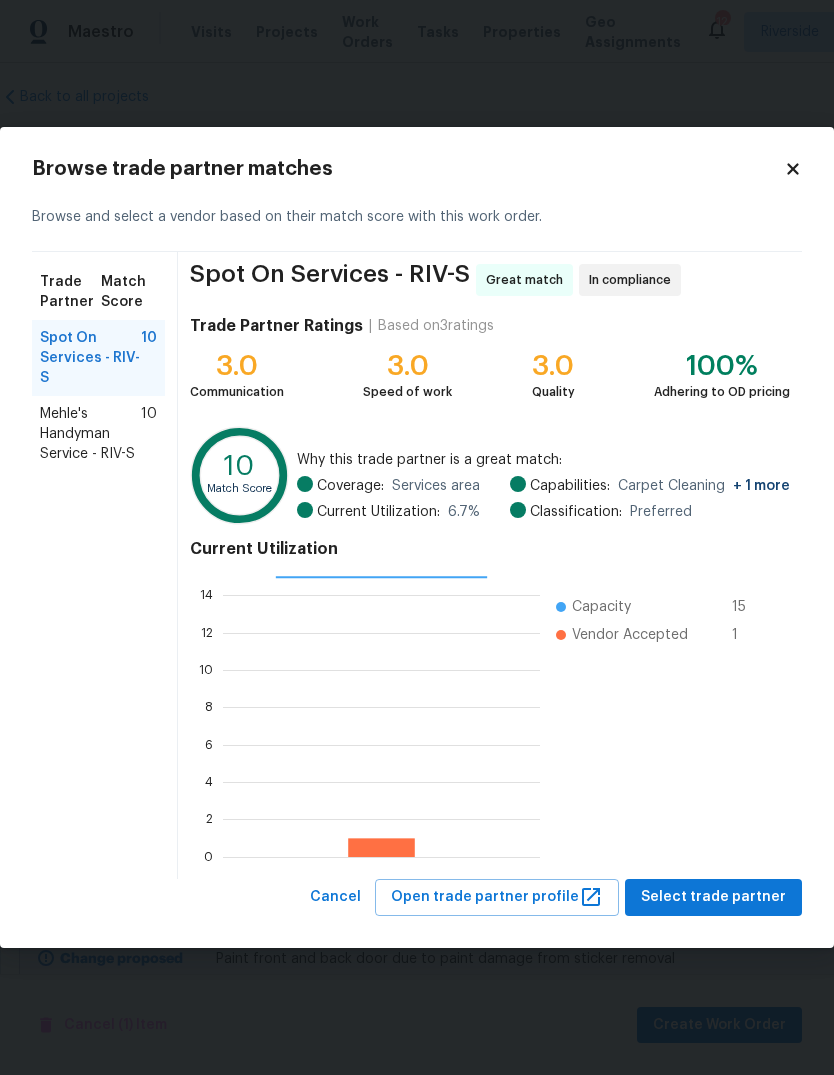 click on "Mehle's Handyman Service - RIV-S" at bounding box center (90, 434) 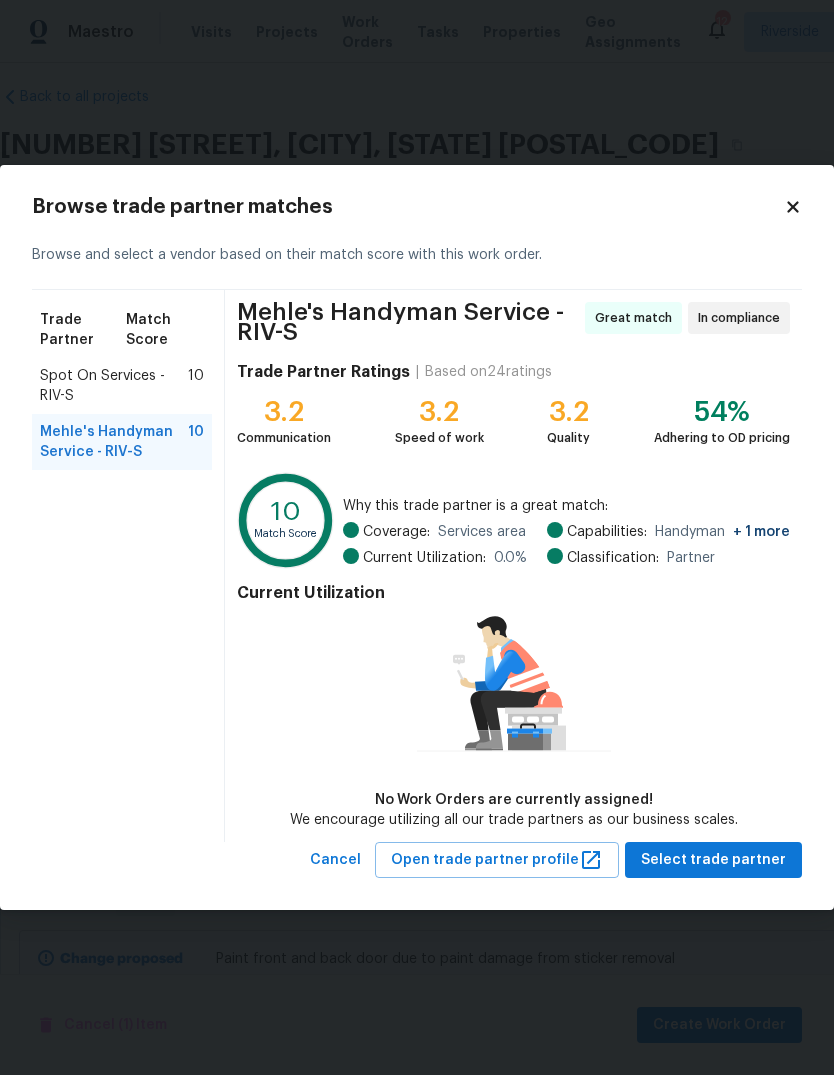click on "No Work Orders are currently assigned! We encourage utilizing all our trade partners as our business scales." at bounding box center [514, 720] 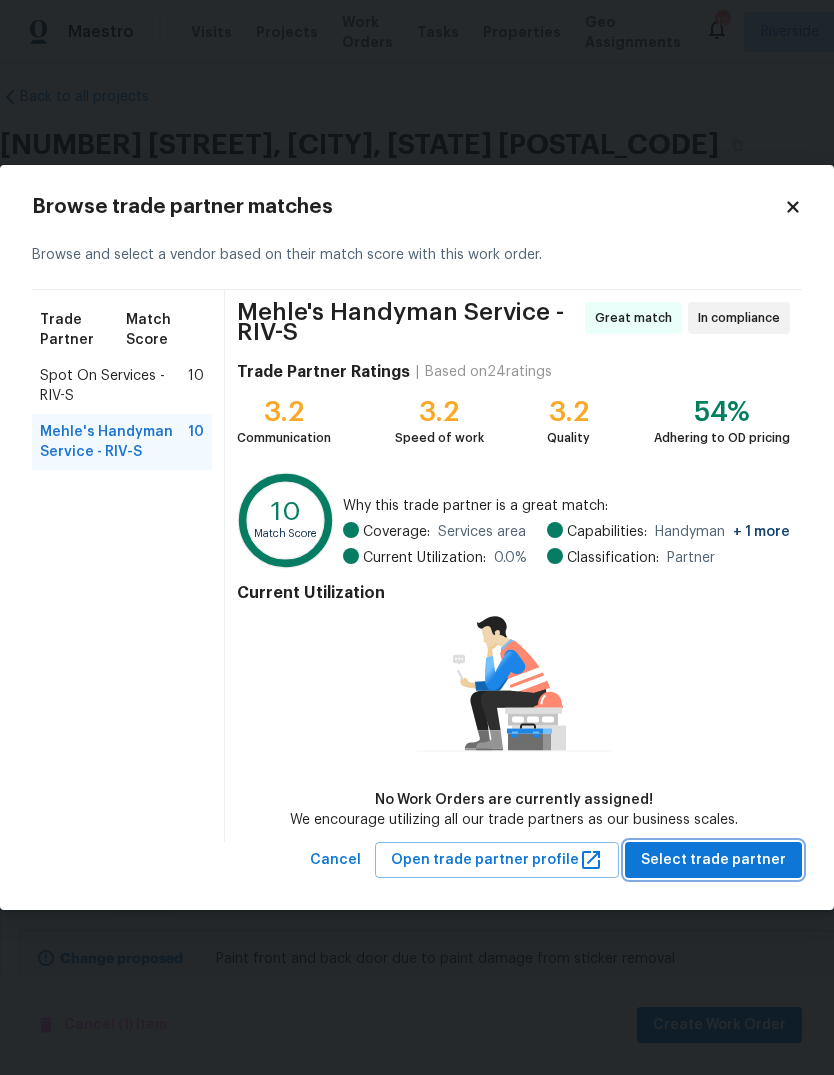 click on "Select trade partner" at bounding box center [713, 860] 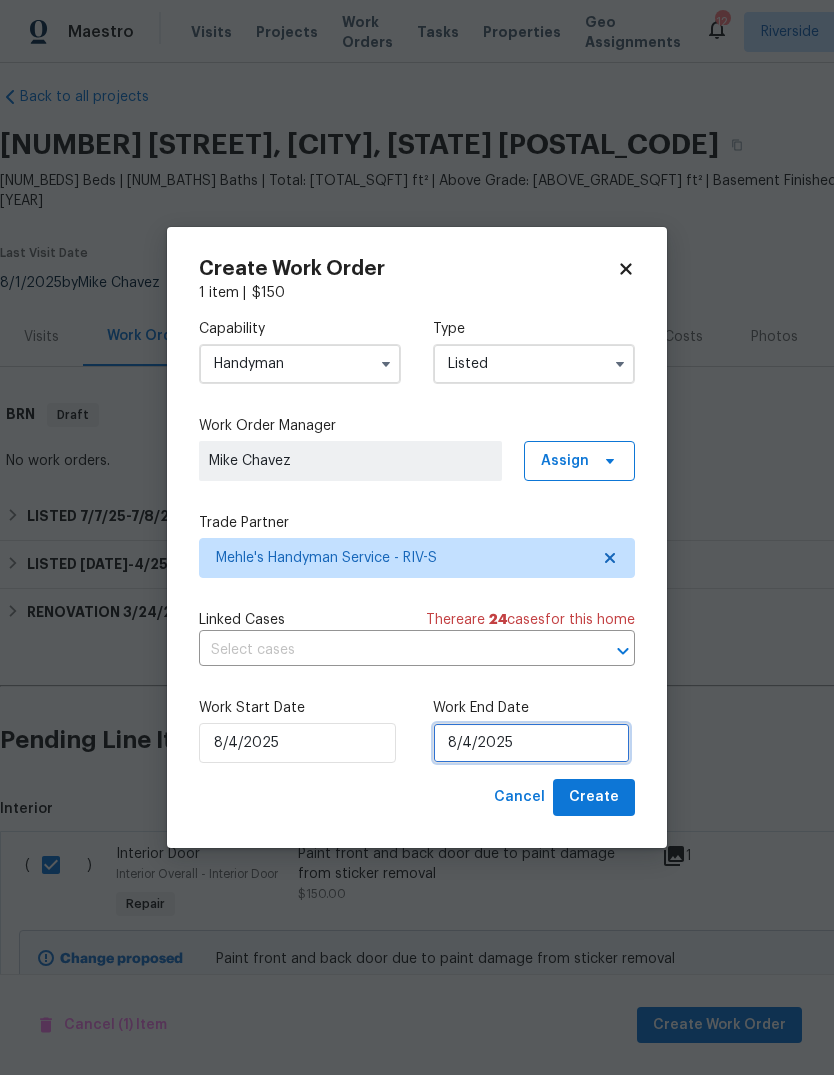 click on "8/4/2025" at bounding box center [531, 743] 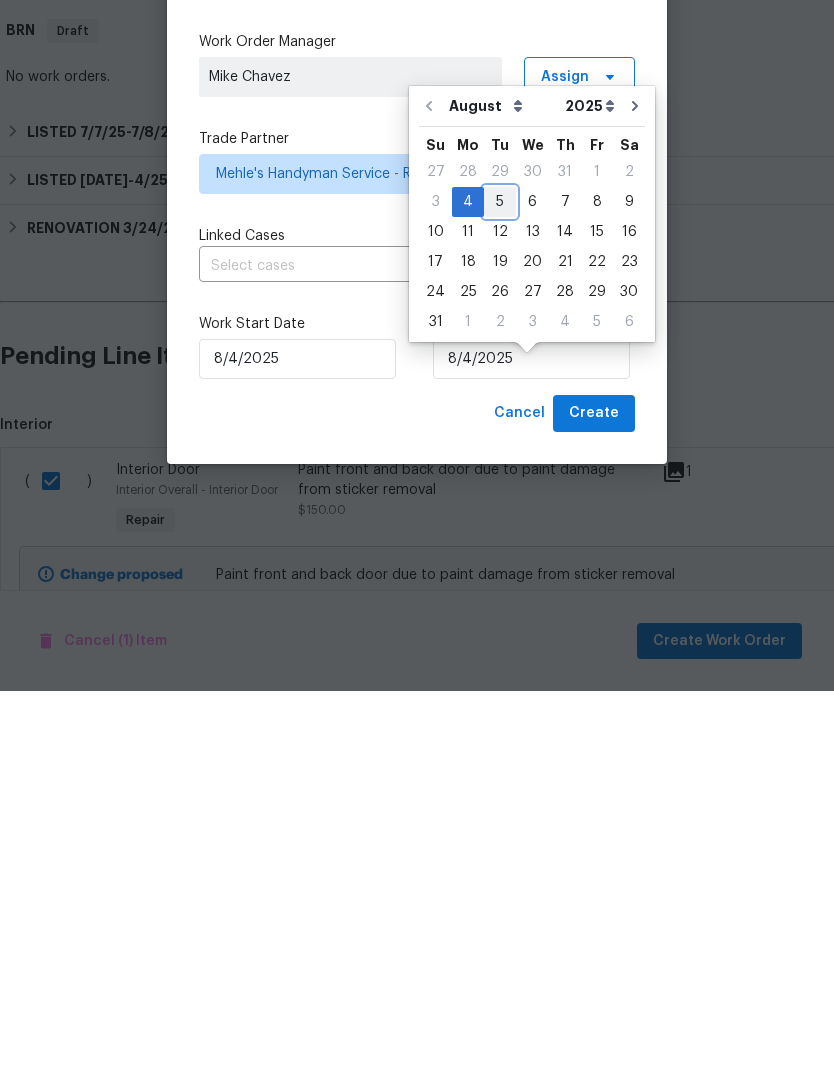 click on "5" at bounding box center (500, 586) 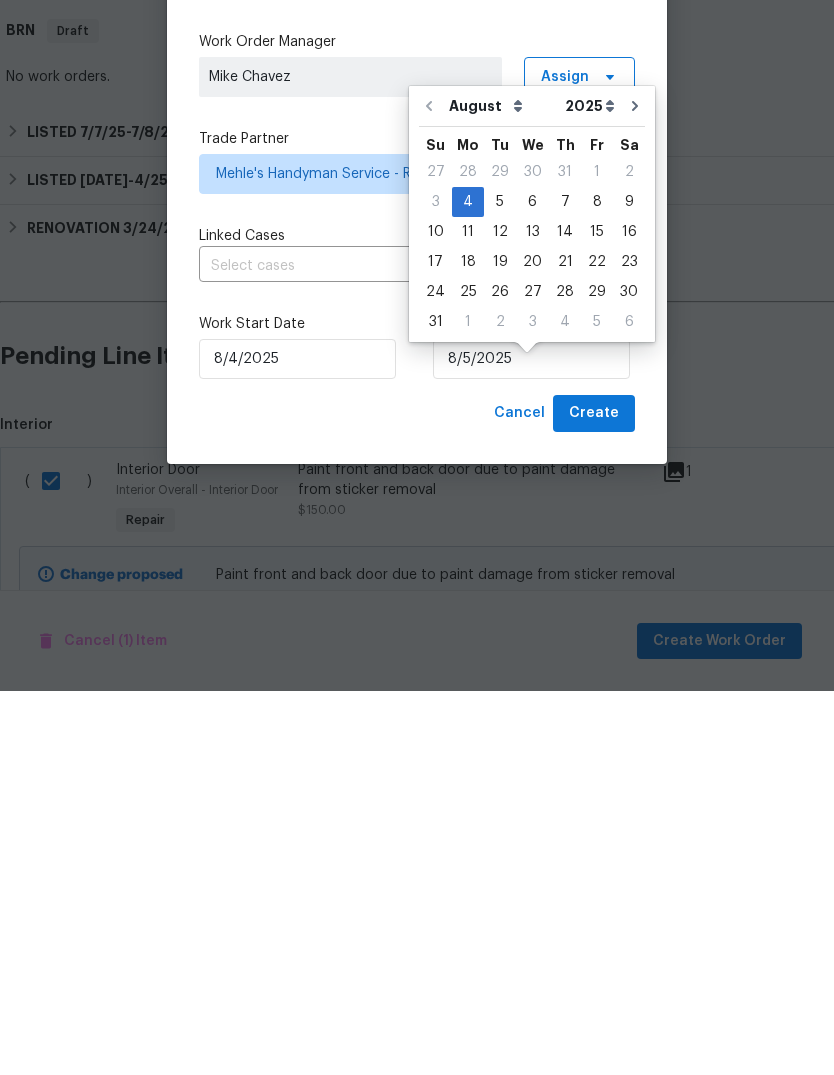 scroll, scrollTop: 75, scrollLeft: 0, axis: vertical 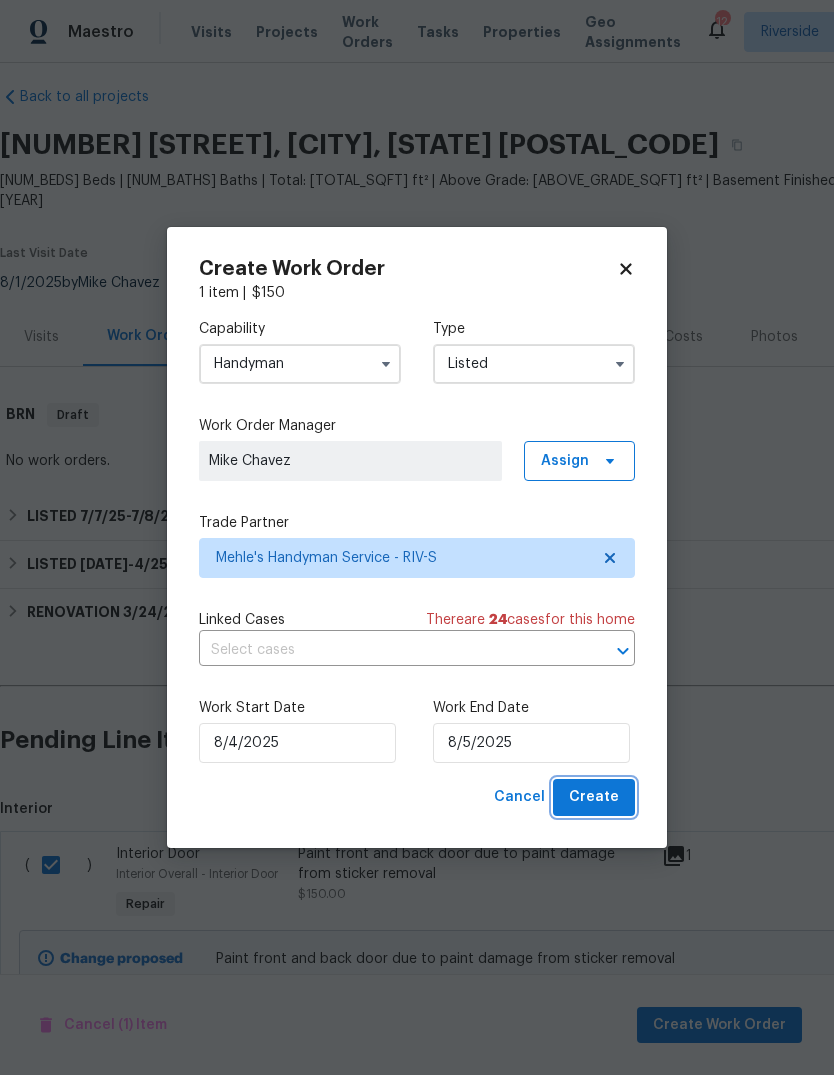 click on "Create" at bounding box center (594, 797) 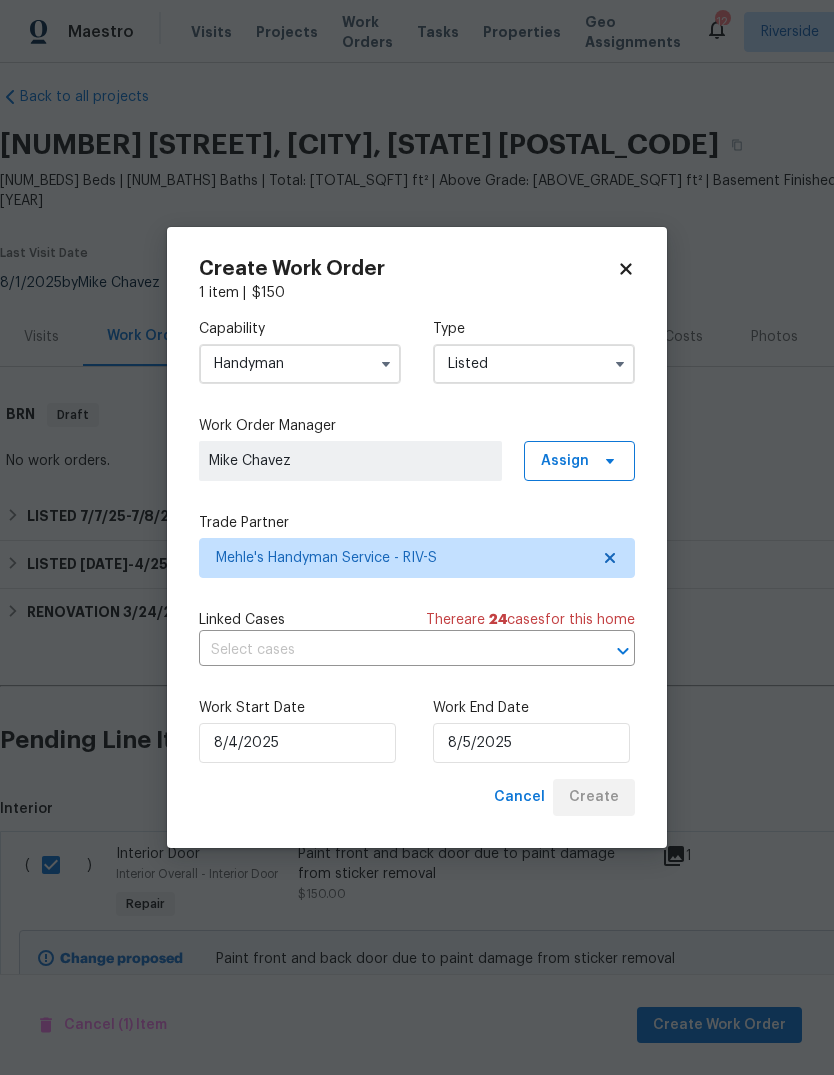 checkbox on "false" 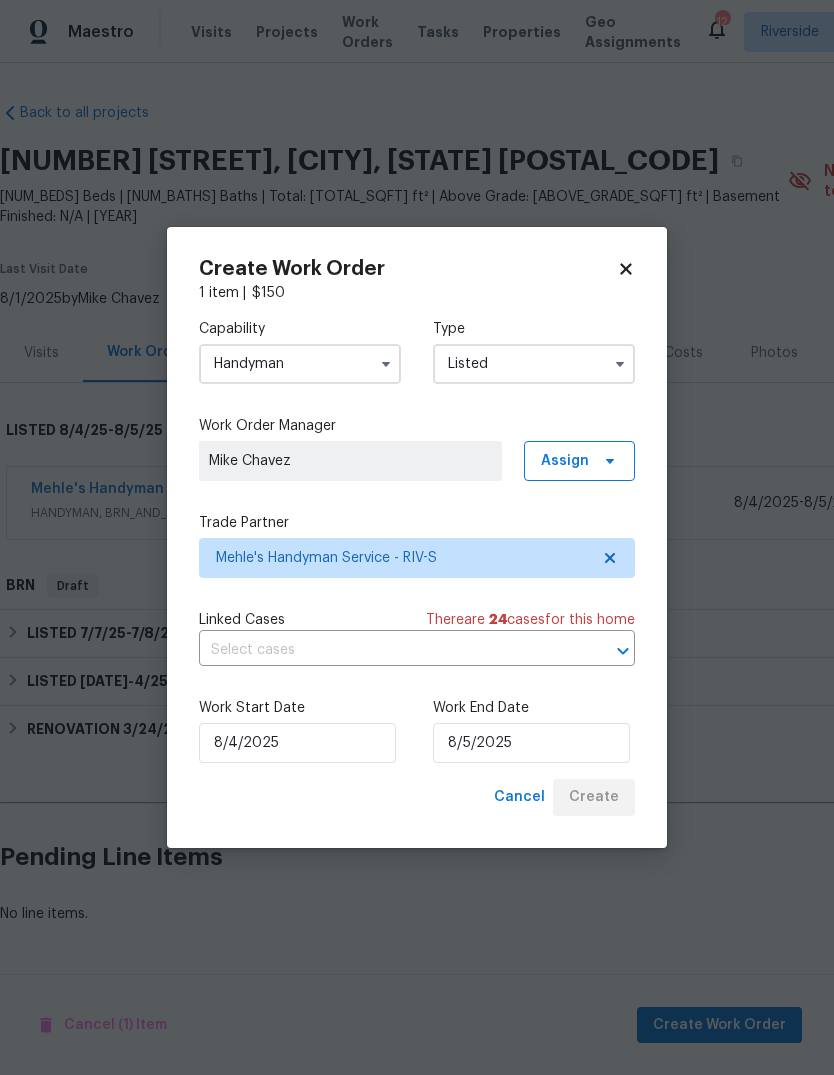 scroll, scrollTop: 0, scrollLeft: 0, axis: both 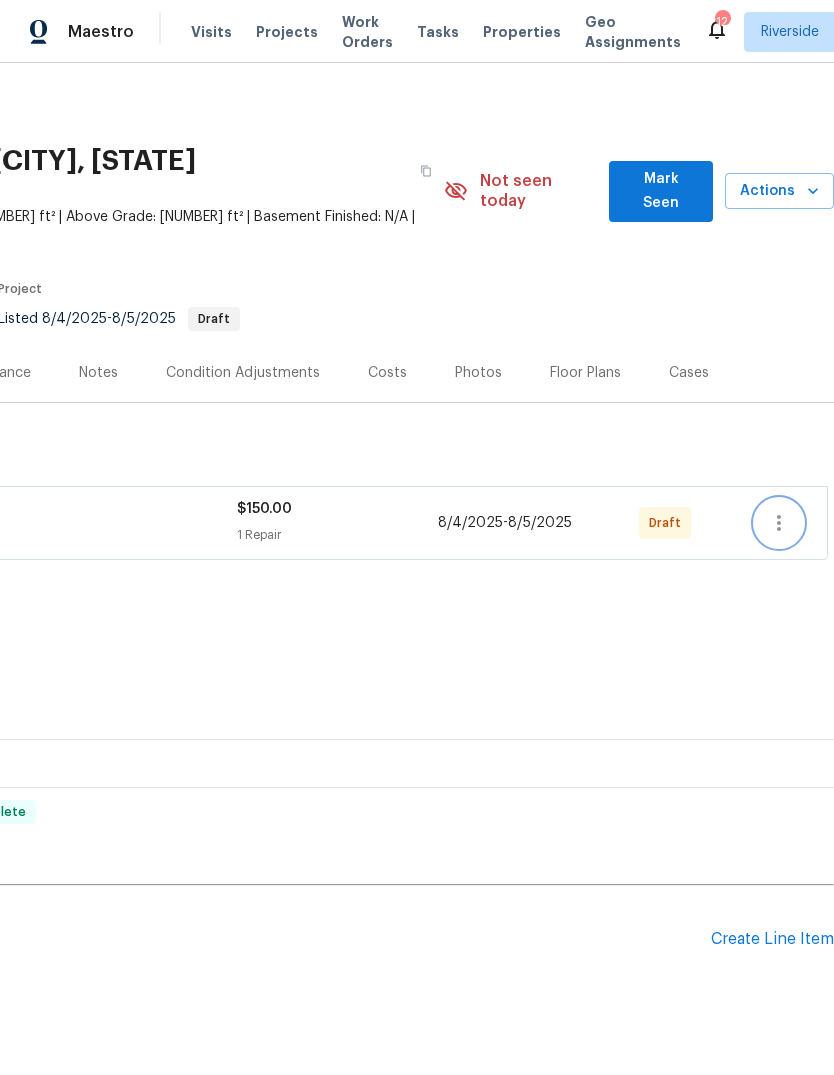 click 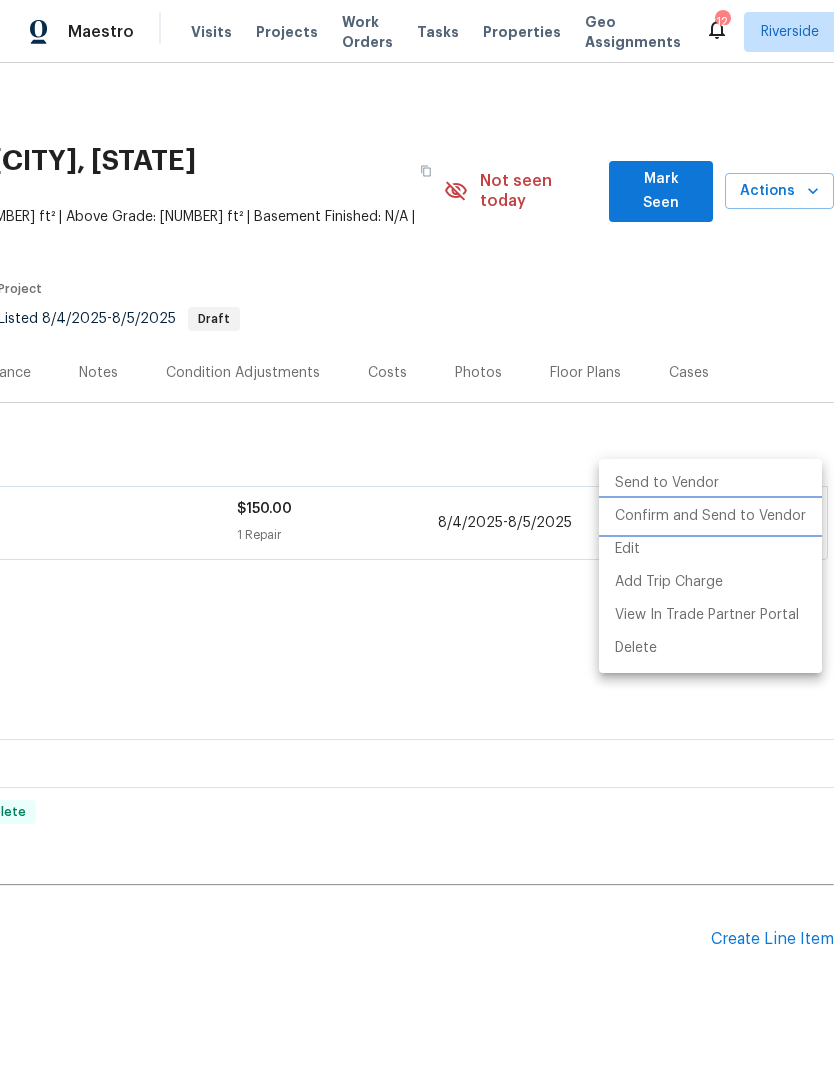 click on "Confirm and Send to Vendor" at bounding box center (710, 516) 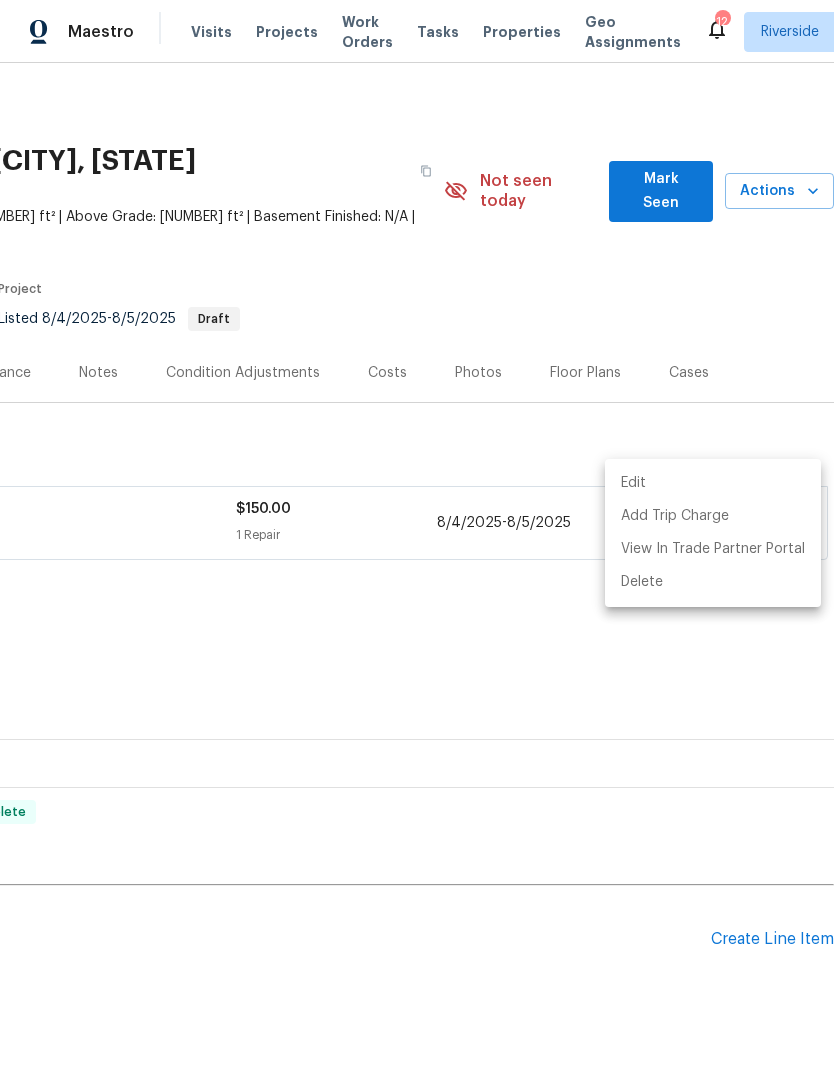 click at bounding box center [417, 537] 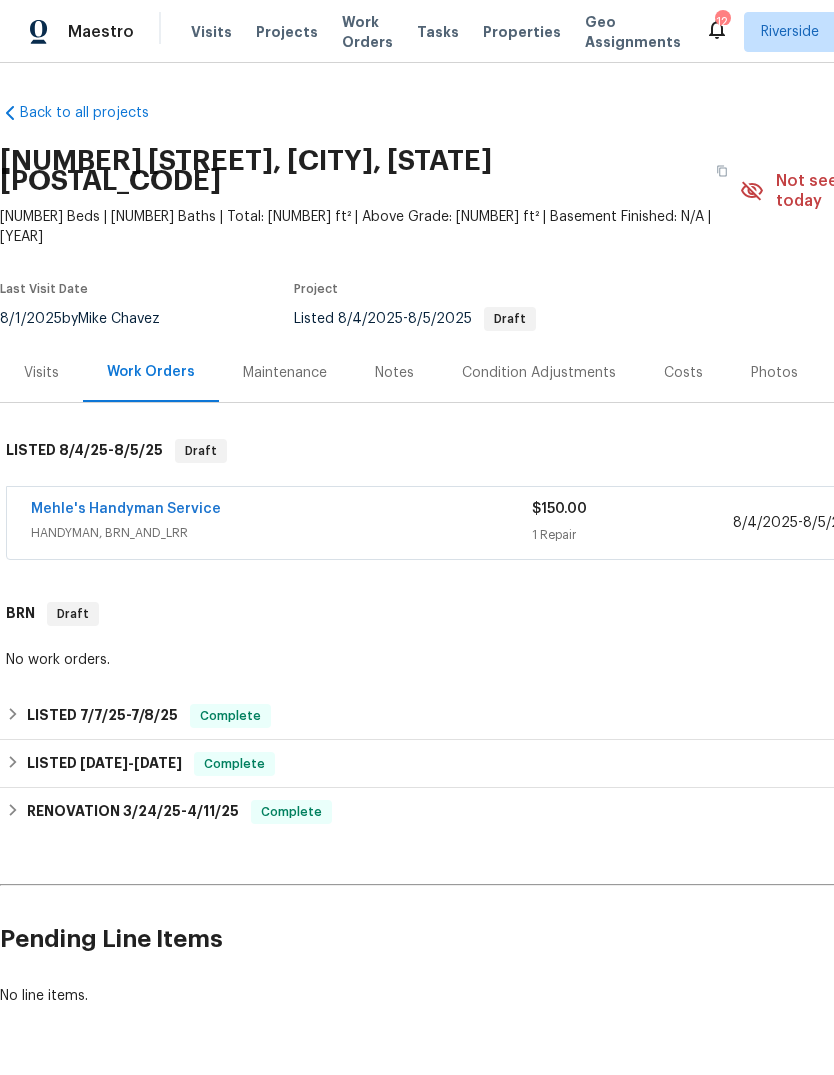 scroll, scrollTop: 0, scrollLeft: 0, axis: both 